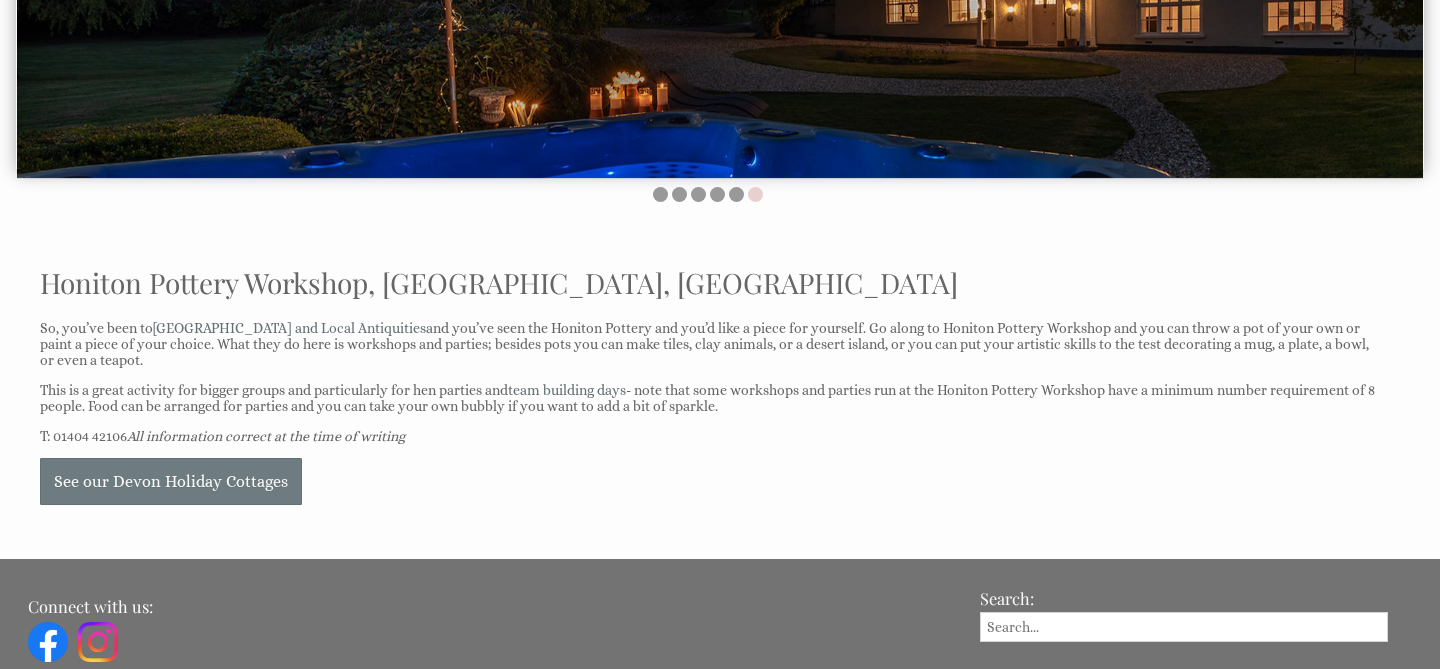 click on "See our Devon Holiday Cottages" at bounding box center (708, 481) 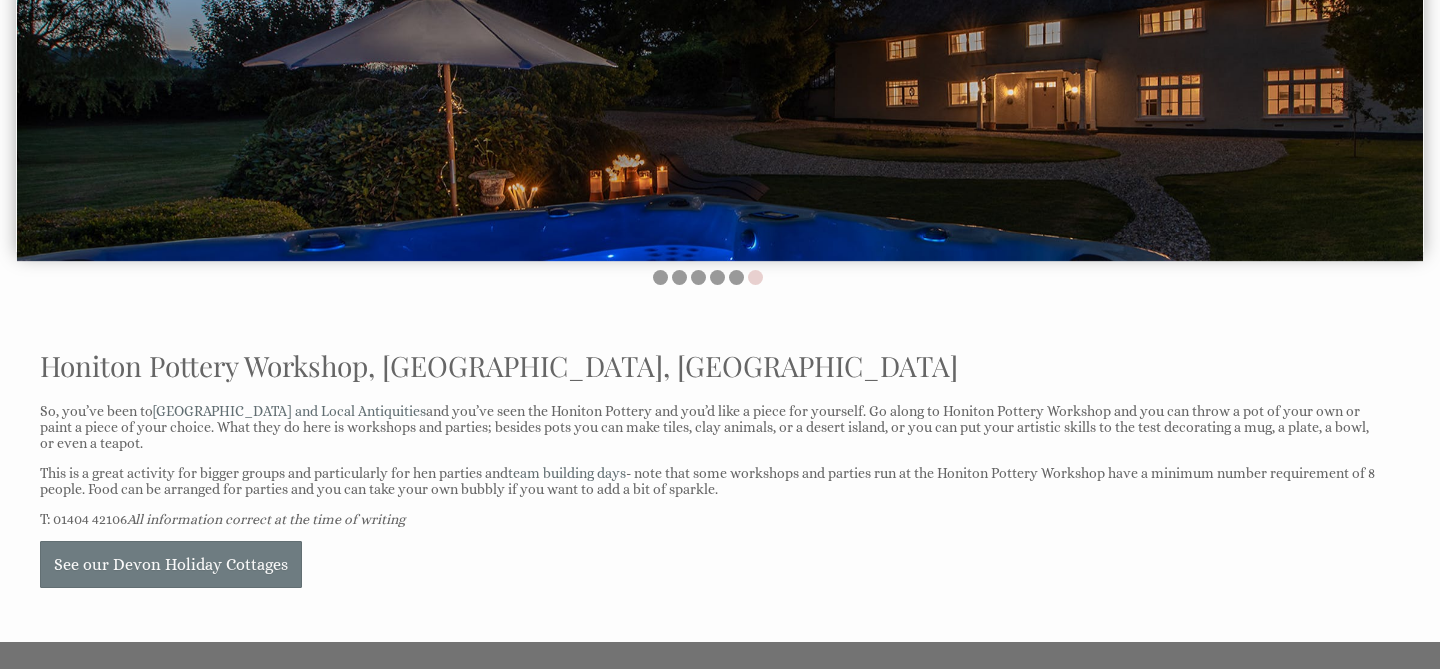 scroll, scrollTop: 385, scrollLeft: 0, axis: vertical 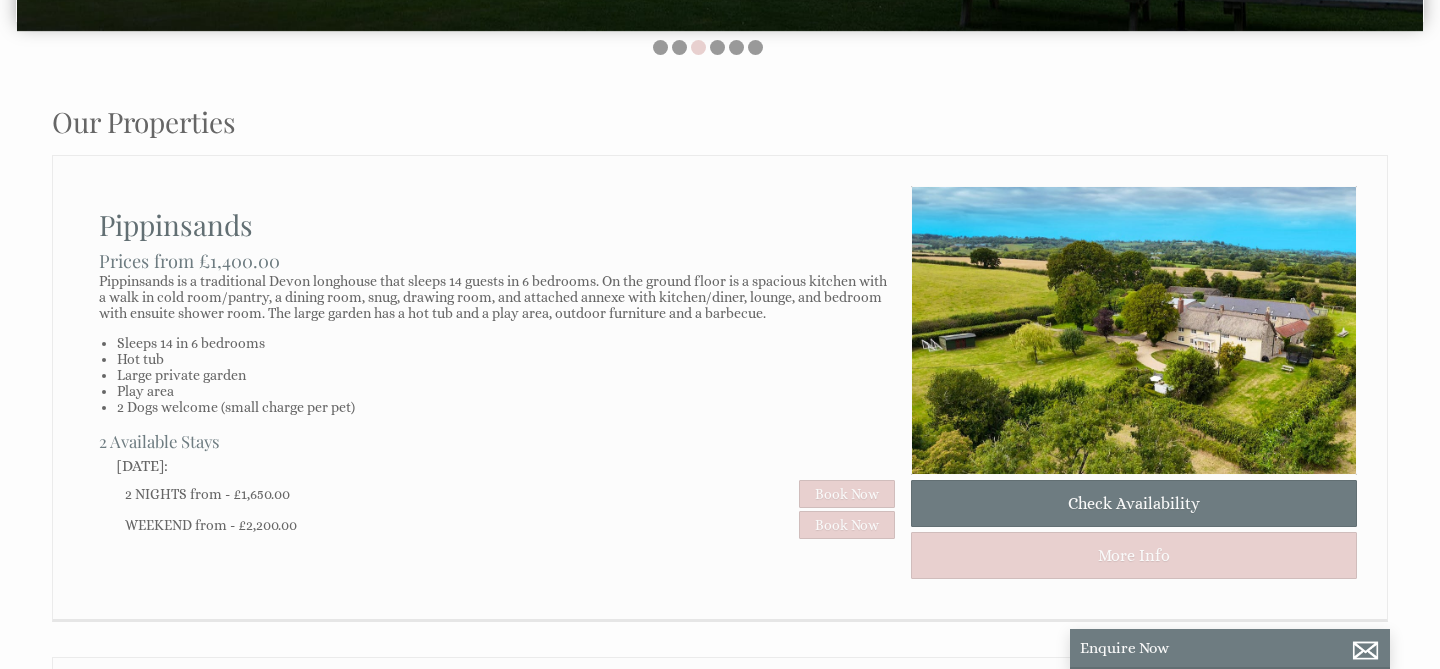 click on "Pippinsands
Prices from £1,400.00
Pippinsands is a traditional Devon longhouse that sleeps 14 guests in 6 bedrooms. On the ground floor is a spacious kitchen with a walk in cold room/pantry, a dining room, snug, drawing room, and attached annexe with kitchen/diner, lounge, and bedroom with ensuite shower room. The large garden has a hot tub and a play area, outdoor furniture and a barbecue.
Sleeps 14 in 6 bedrooms
Hot tub
Large private garden
Play area
2 Dogs welcome (small charge per pet)
2 Available Stays
Friday 05/09/2025
2 NIGHTS from - £1,650.00
Book Now
WEEKEND from - £2,200.00
Book Now" at bounding box center [497, 363] 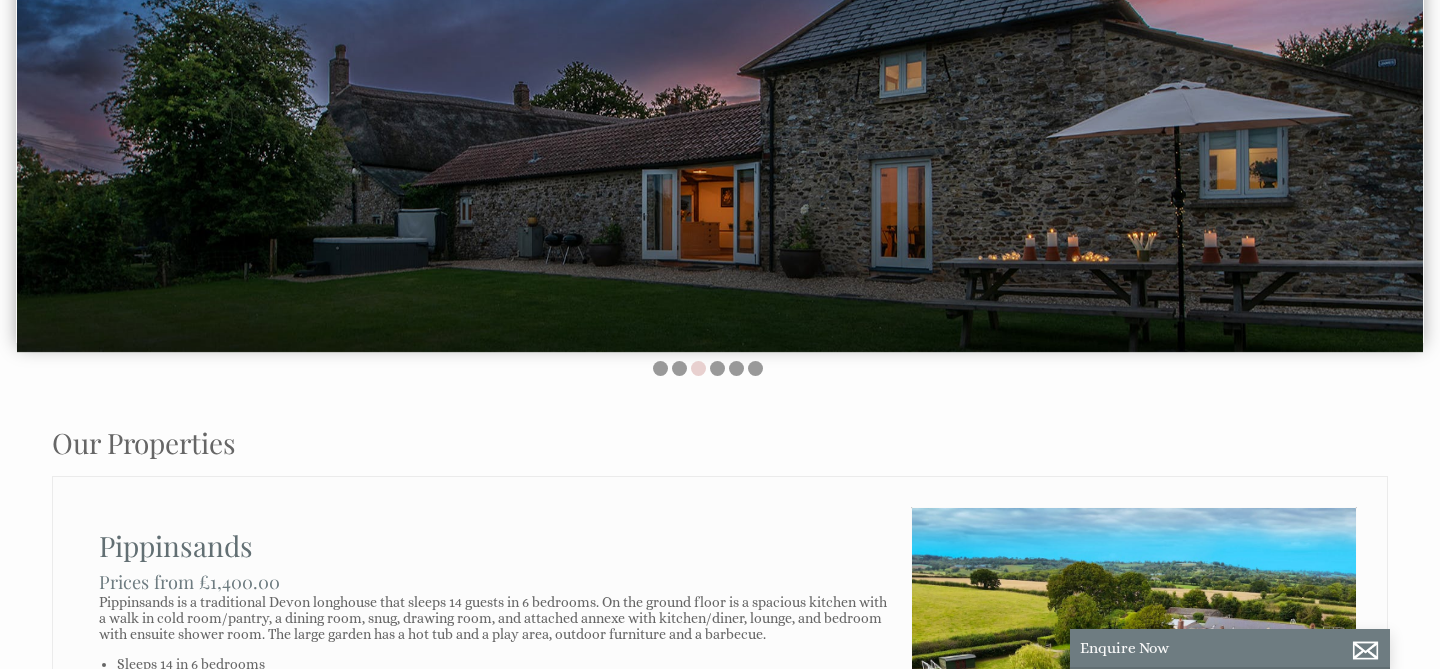 scroll, scrollTop: 420, scrollLeft: 0, axis: vertical 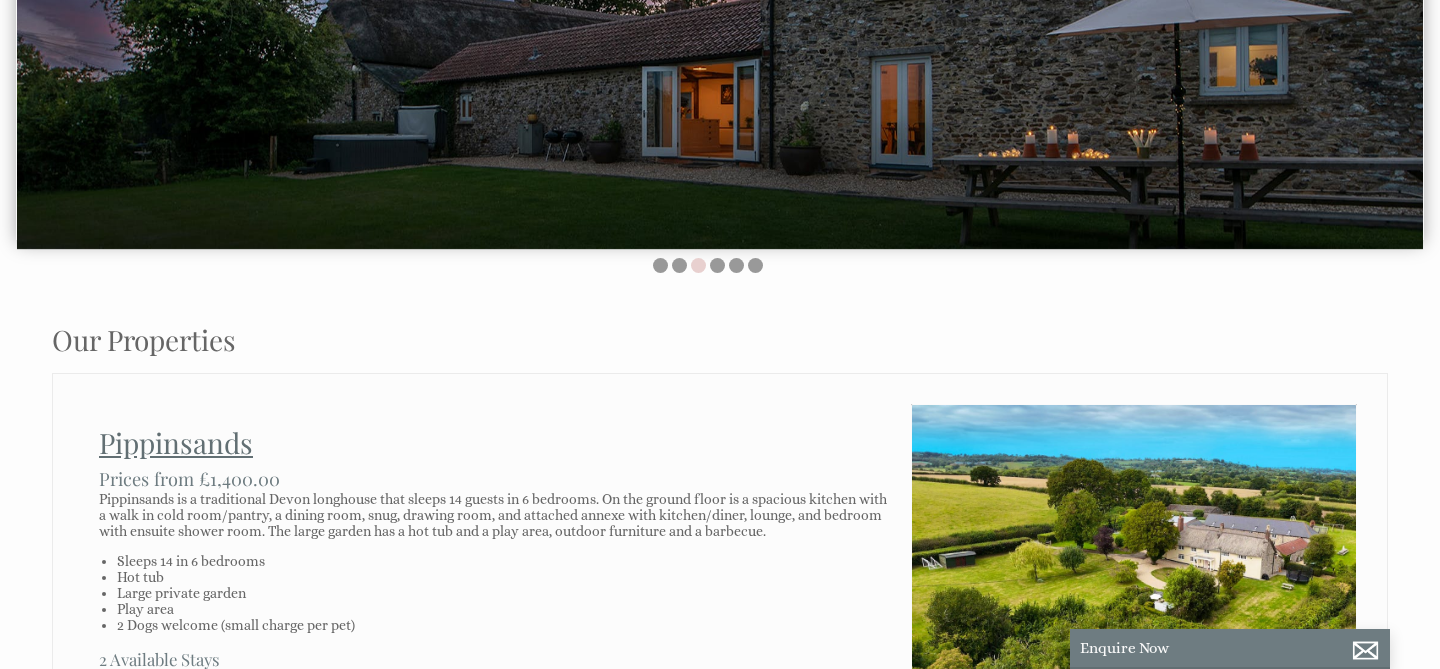 click on "Pippinsands" at bounding box center [176, 442] 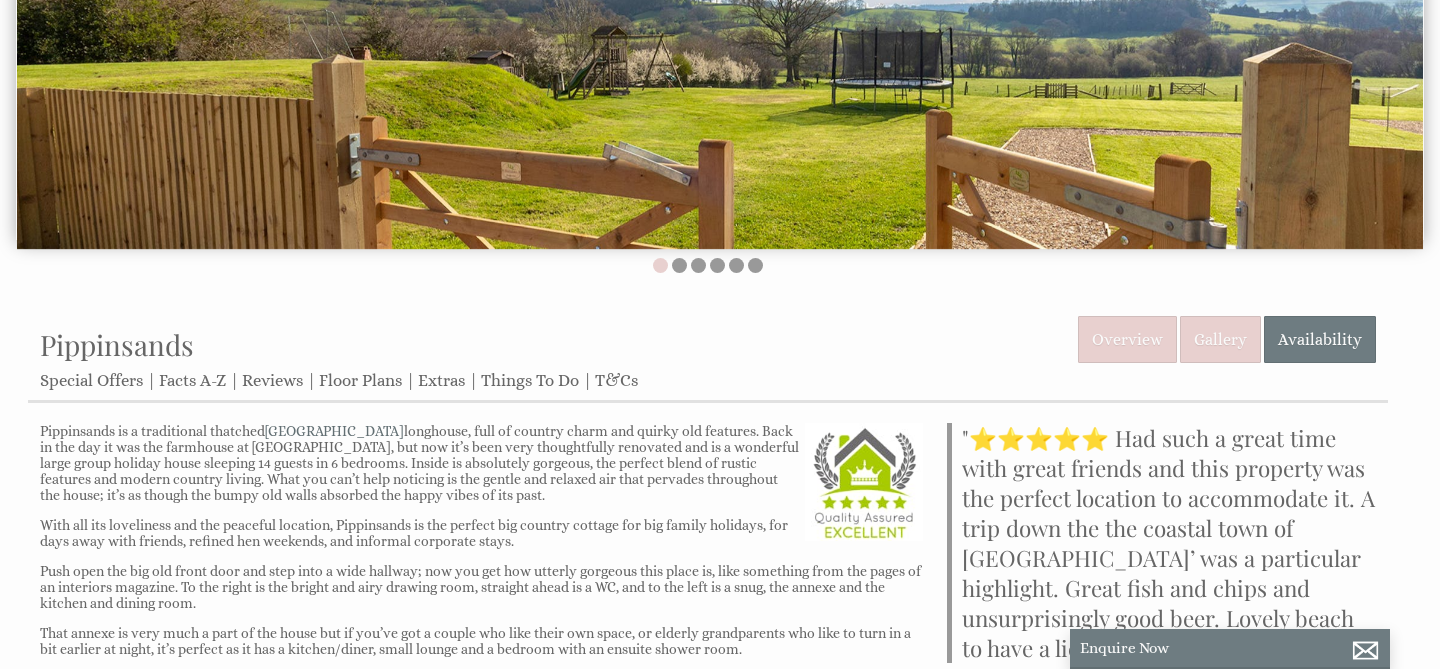 scroll, scrollTop: 0, scrollLeft: 0, axis: both 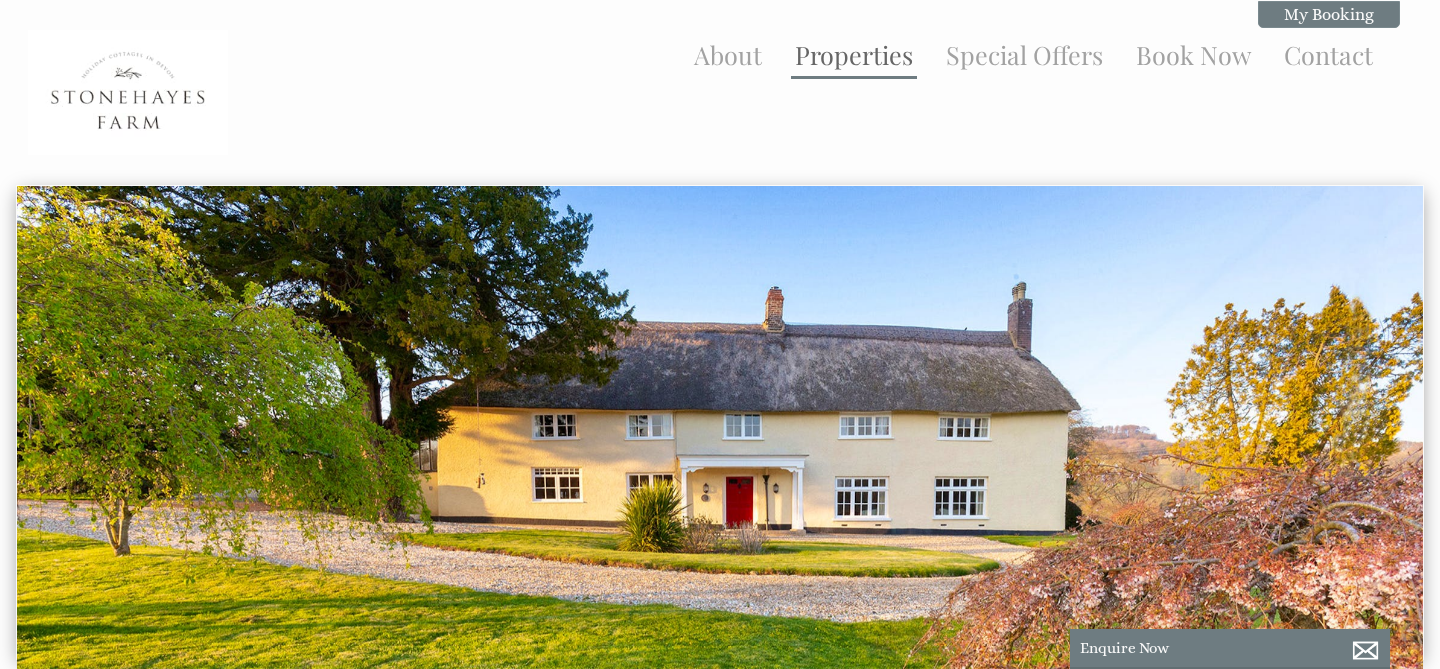 click on "Properties" at bounding box center [854, 54] 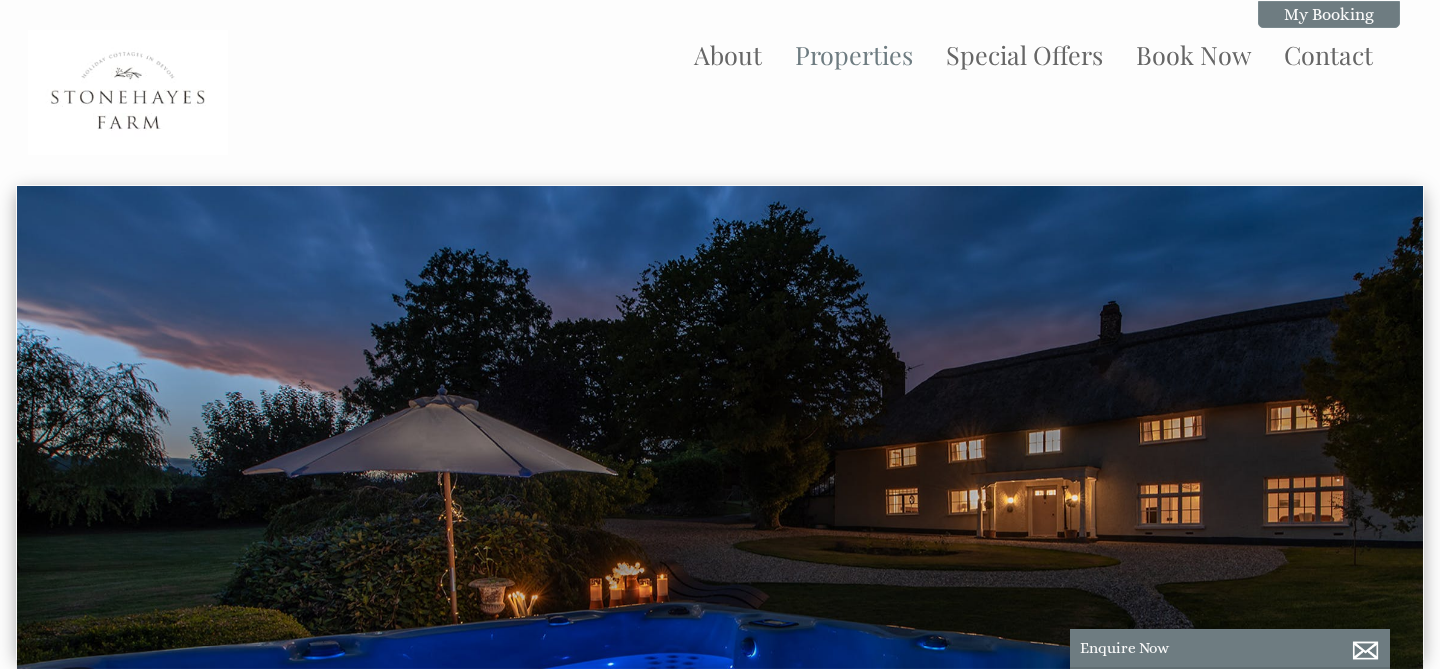 scroll, scrollTop: 0, scrollLeft: 18, axis: horizontal 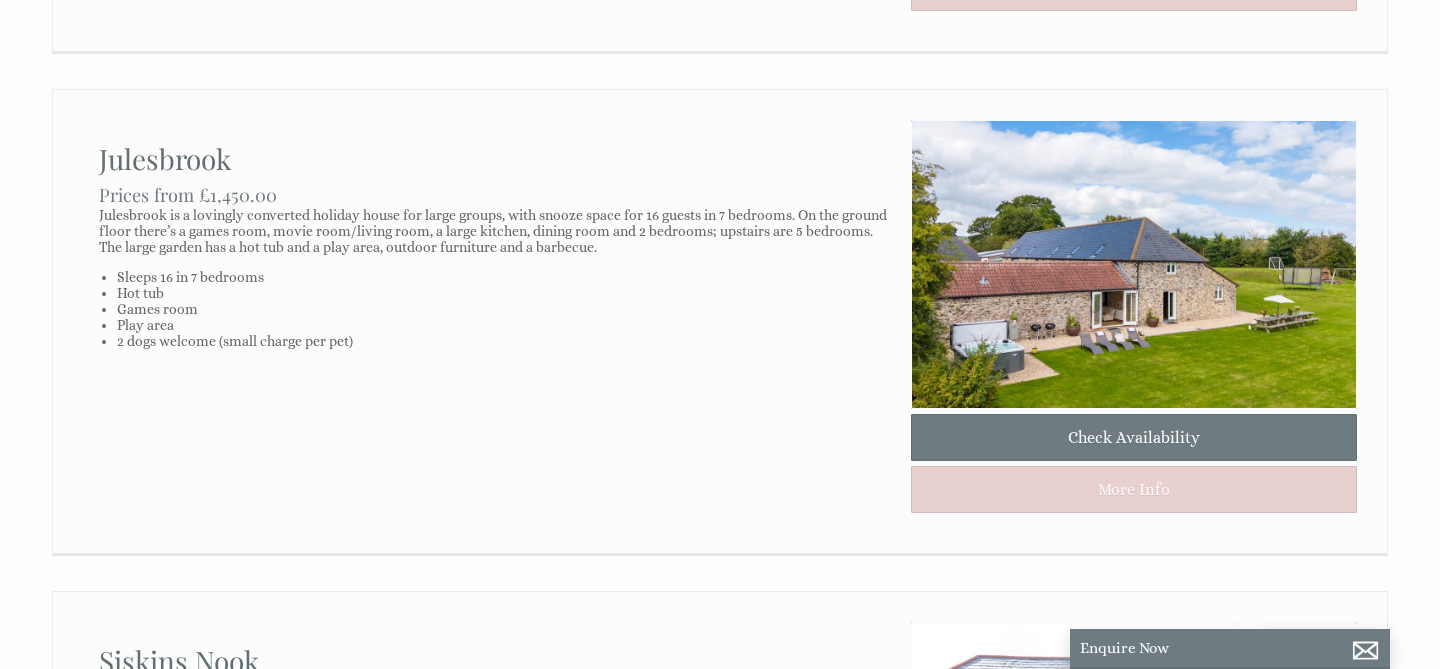 click on "Julesbrook
Check Availability
More Info" at bounding box center (1134, 319) 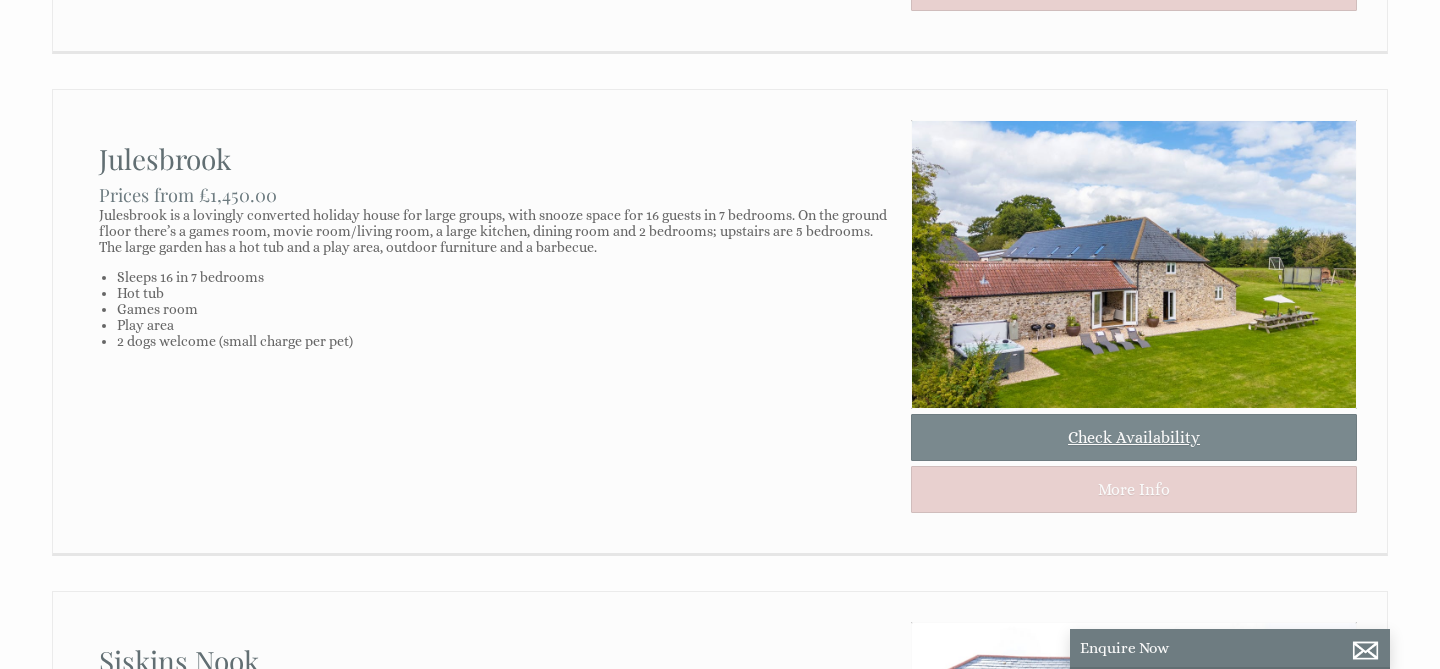 click on "Check Availability" at bounding box center (1134, 437) 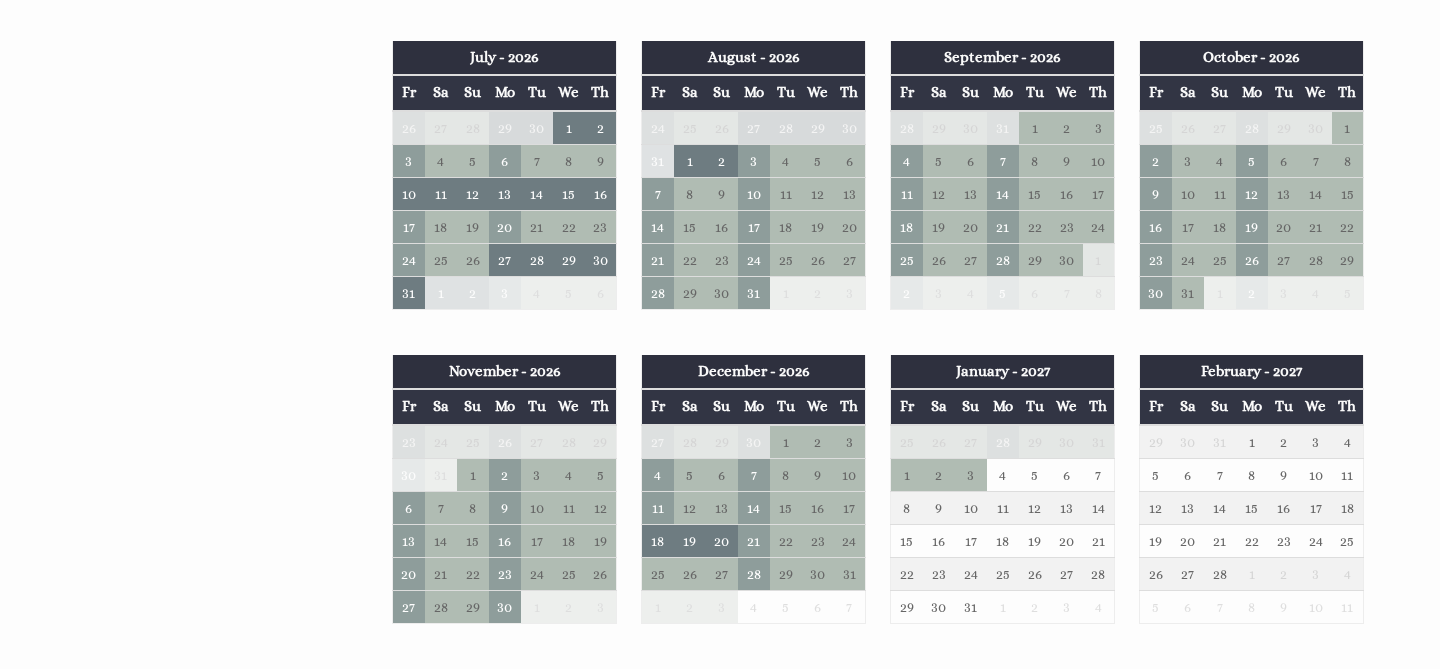 scroll, scrollTop: 0, scrollLeft: 0, axis: both 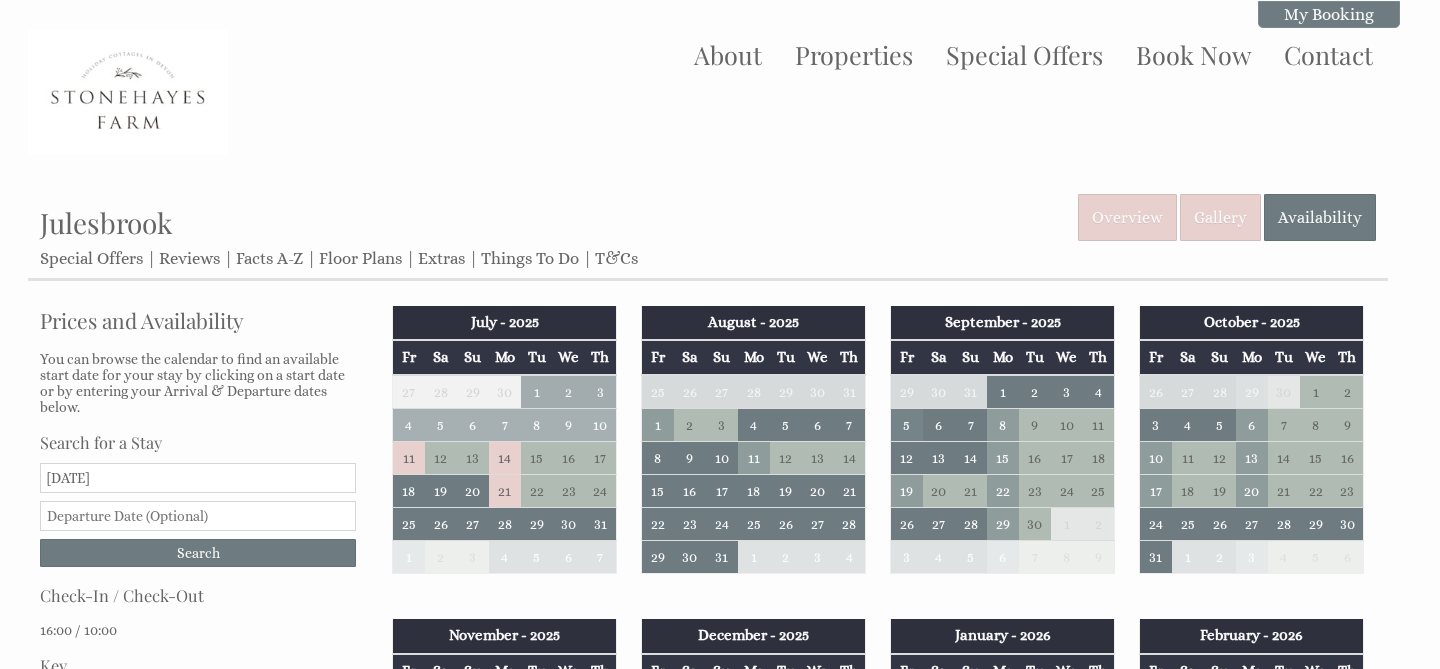 click on "5" at bounding box center (907, 425) 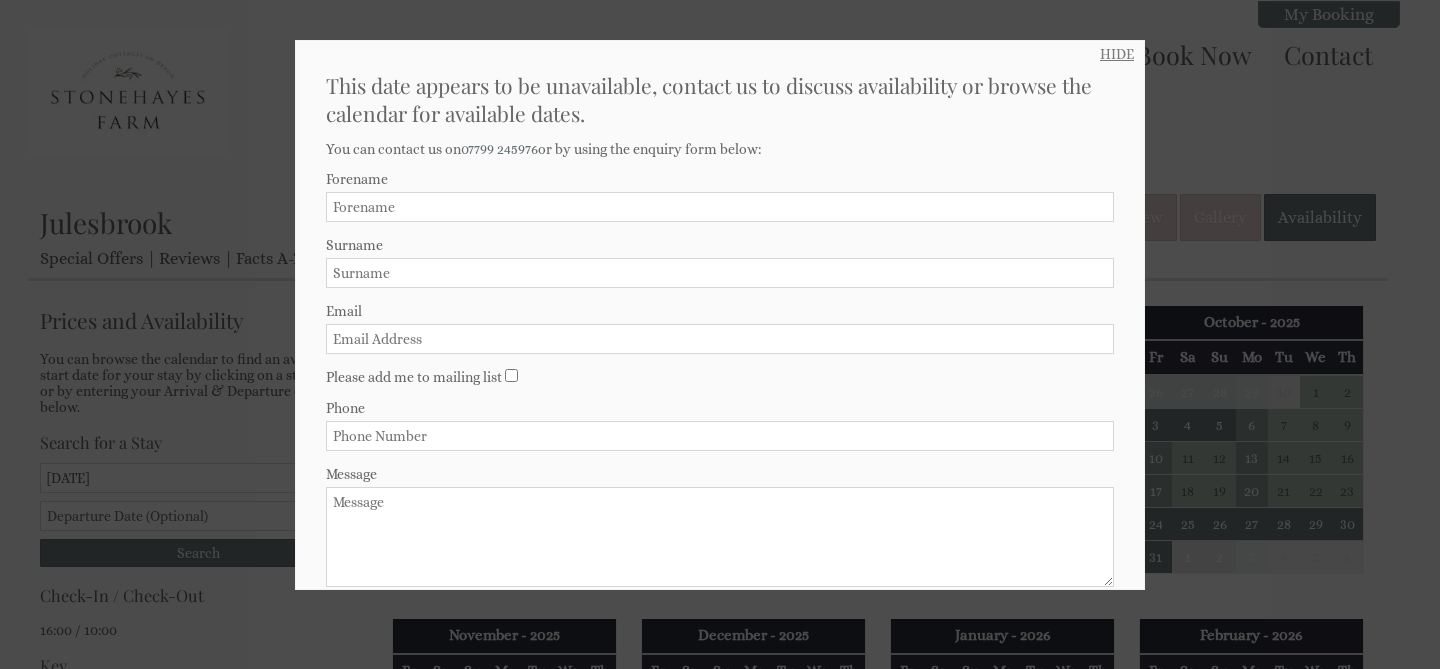click on "HIDE" at bounding box center (1117, 54) 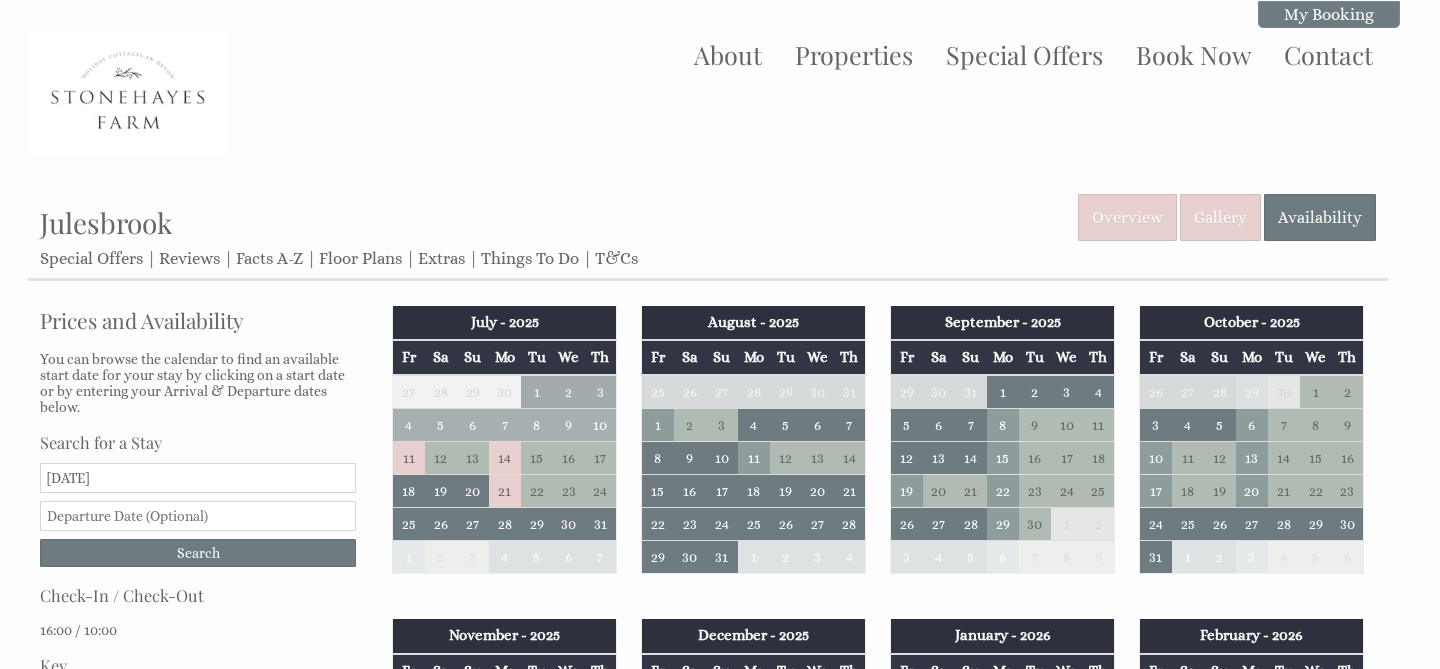 scroll, scrollTop: 81, scrollLeft: 0, axis: vertical 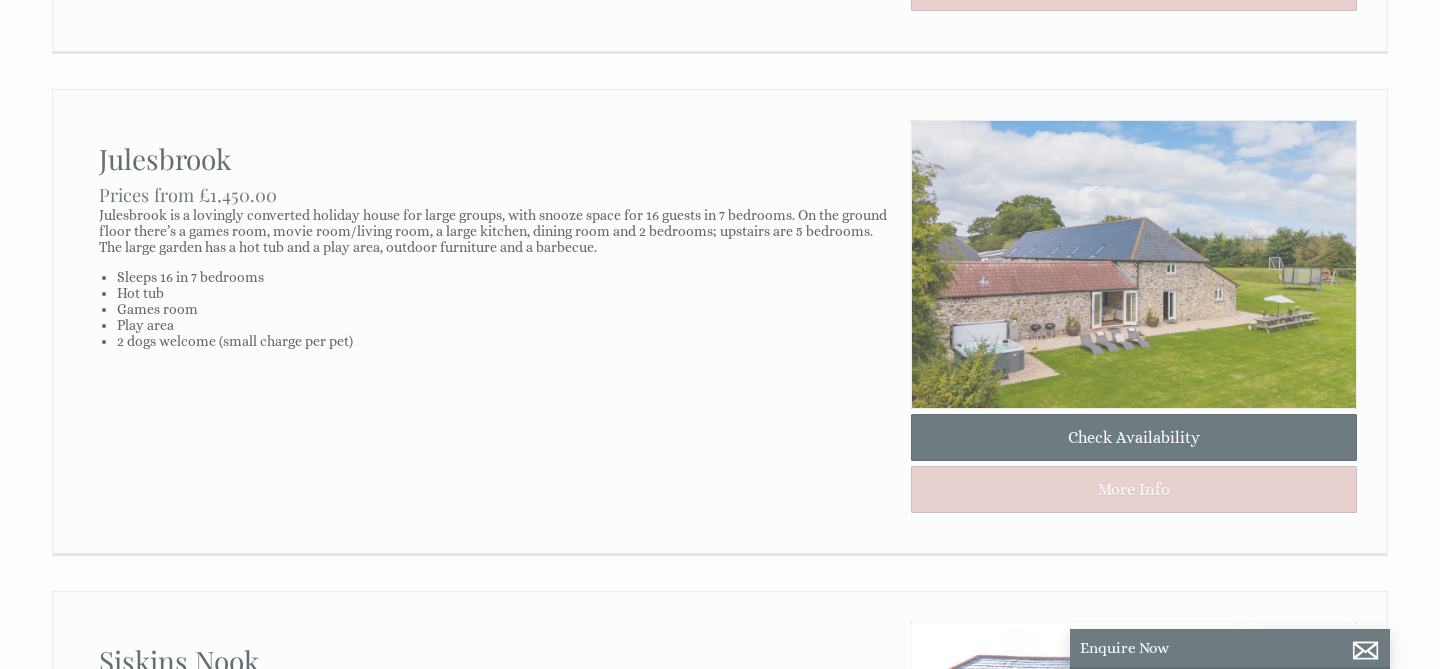 click at bounding box center [1134, 264] 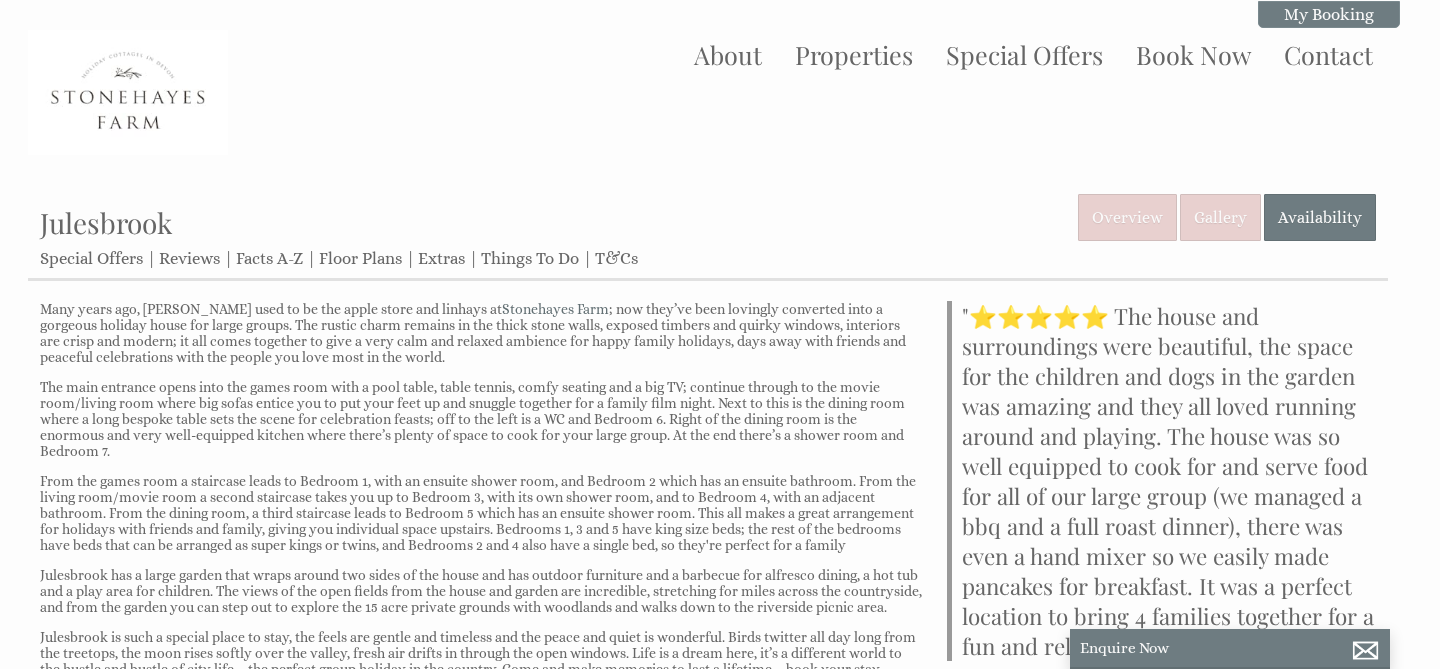 scroll, scrollTop: 9, scrollLeft: 0, axis: vertical 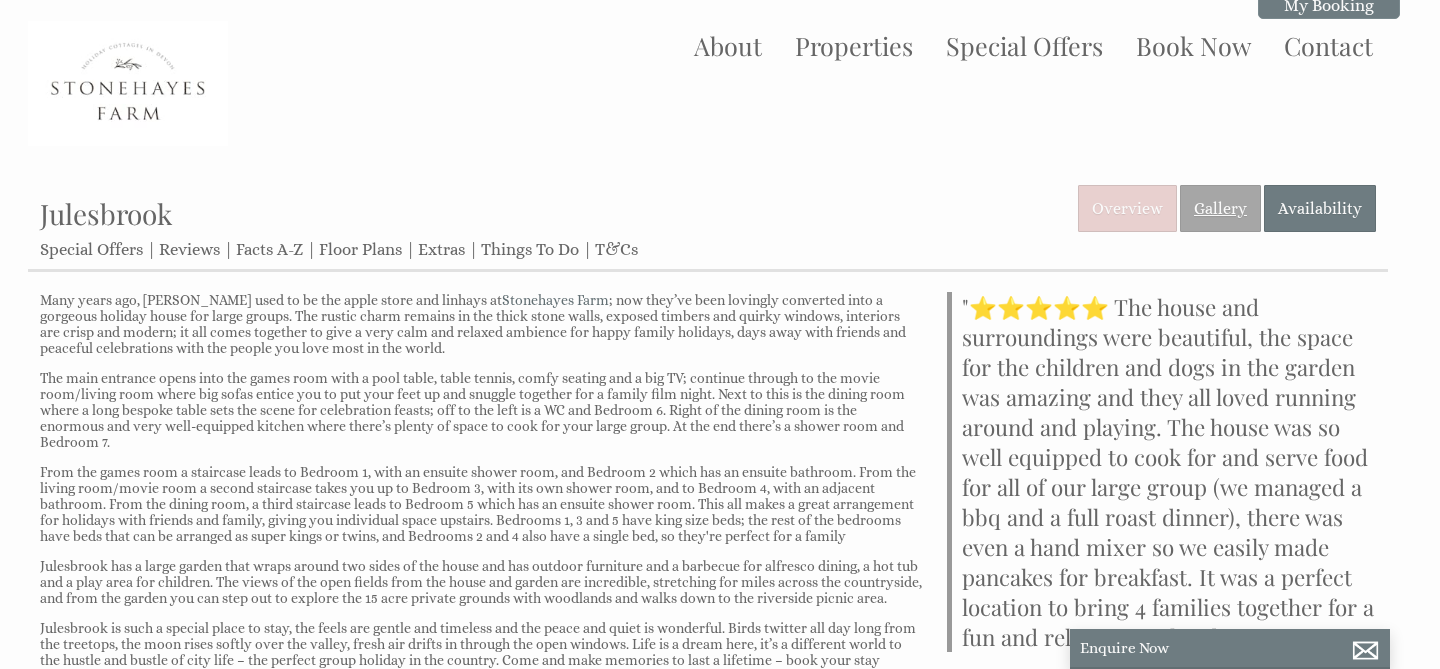 click on "Gallery" at bounding box center [1220, 208] 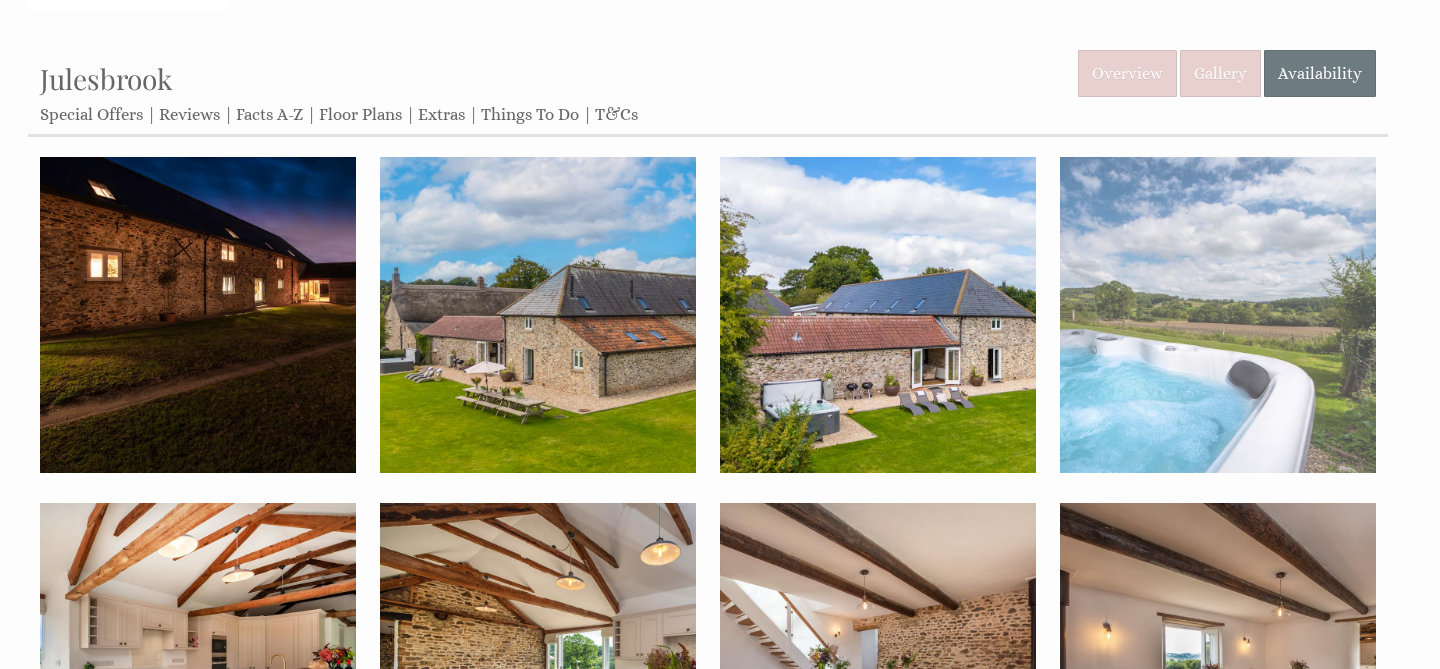 scroll, scrollTop: 155, scrollLeft: 0, axis: vertical 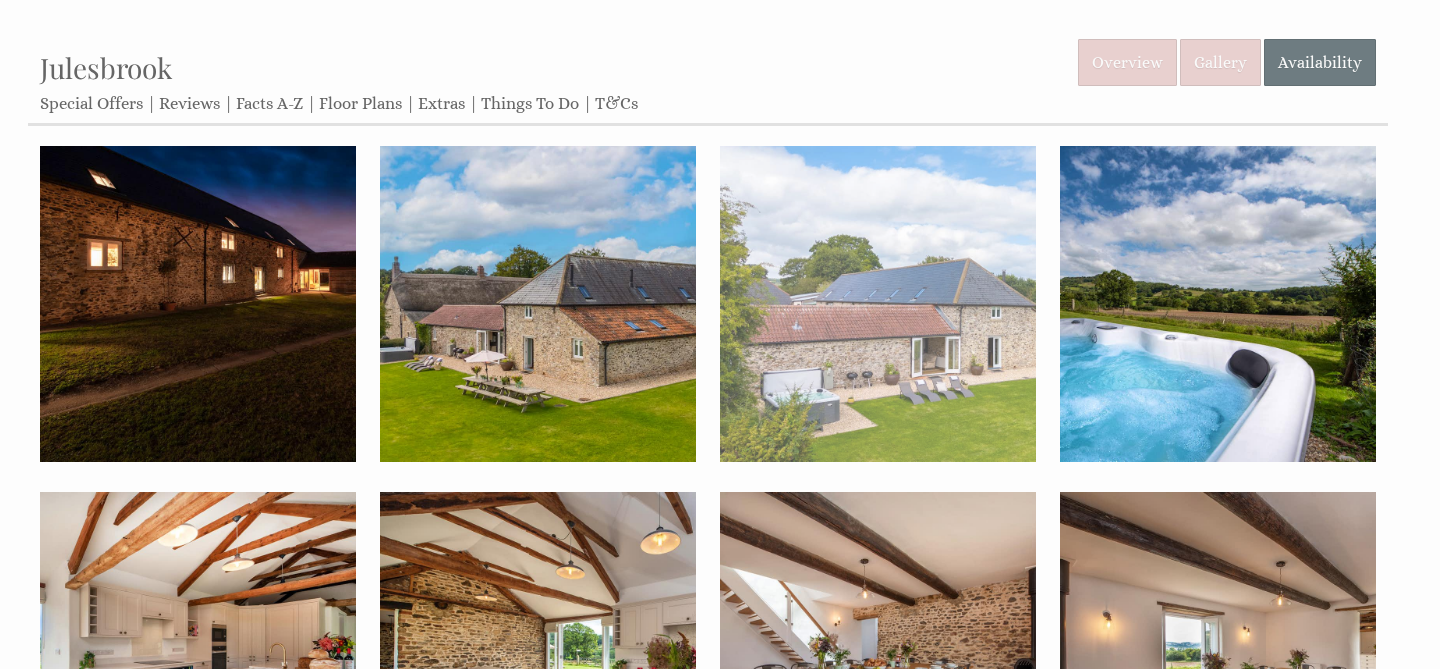 click at bounding box center (878, 304) 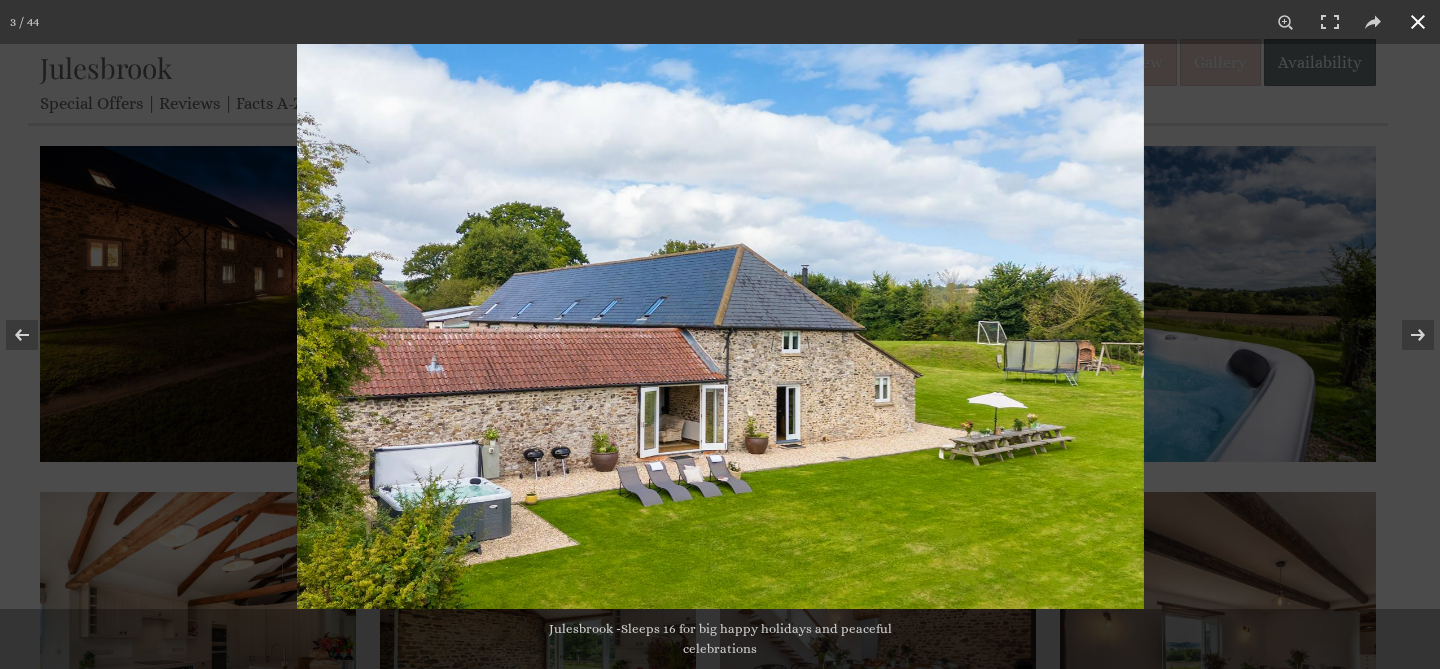 click at bounding box center [1017, 378] 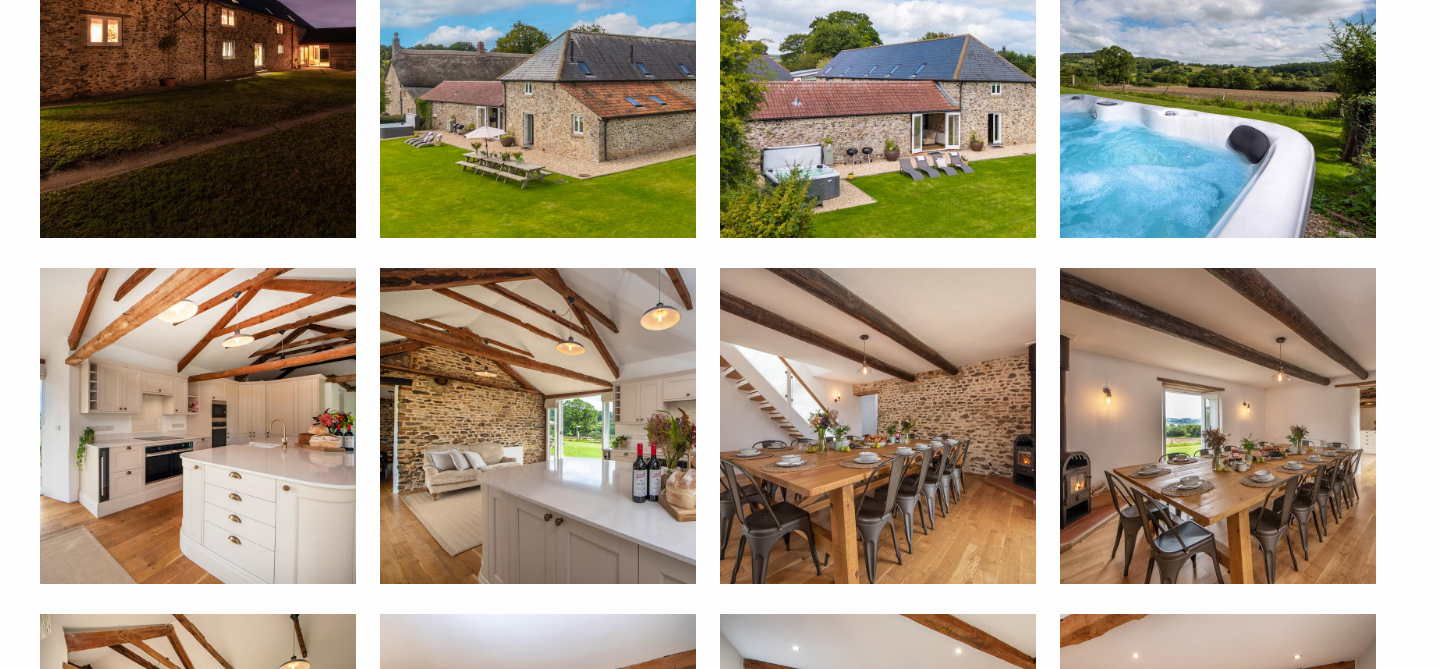 scroll, scrollTop: 0, scrollLeft: 0, axis: both 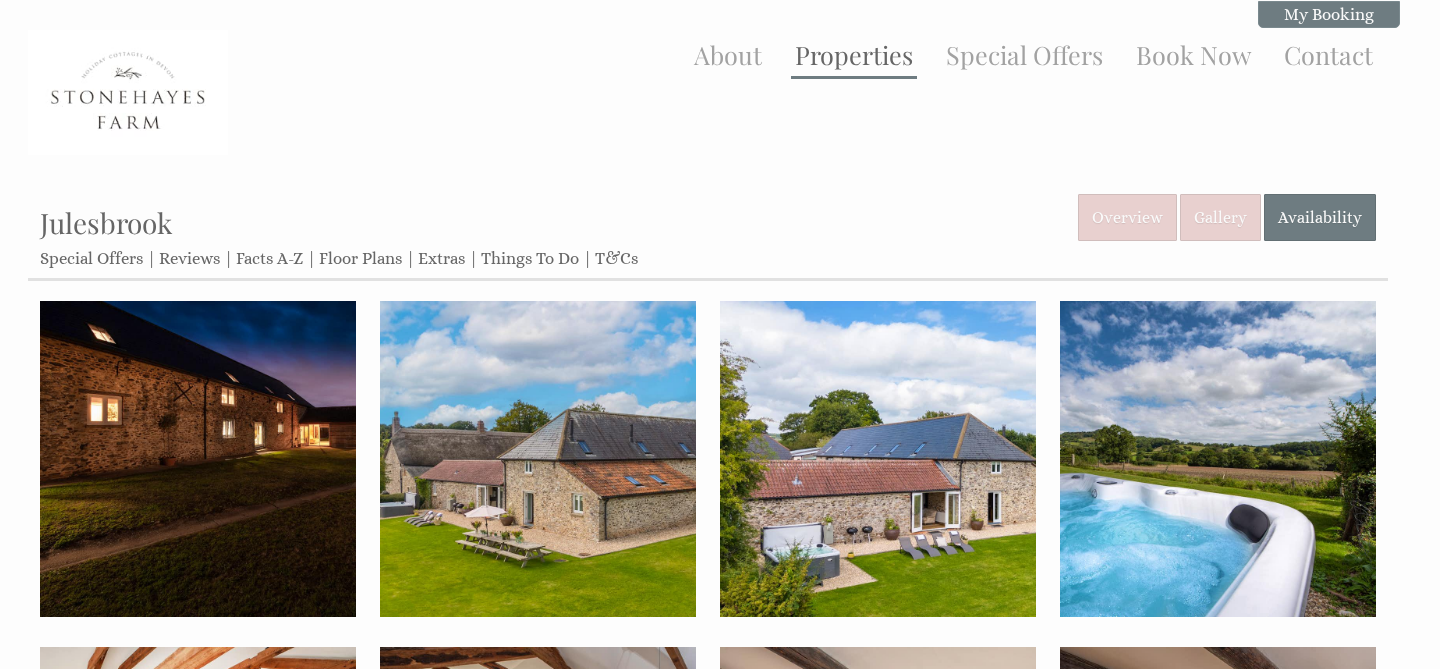 click on "Properties" at bounding box center [854, 54] 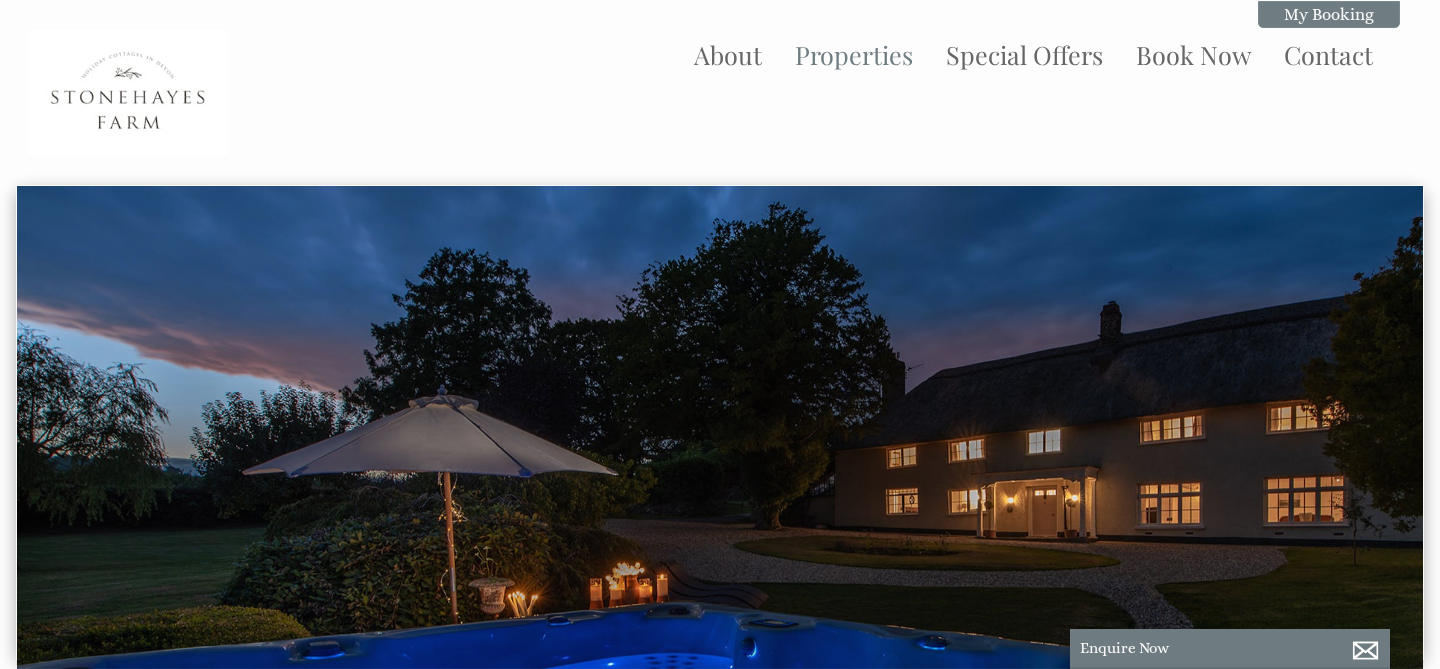 scroll, scrollTop: 0, scrollLeft: 18, axis: horizontal 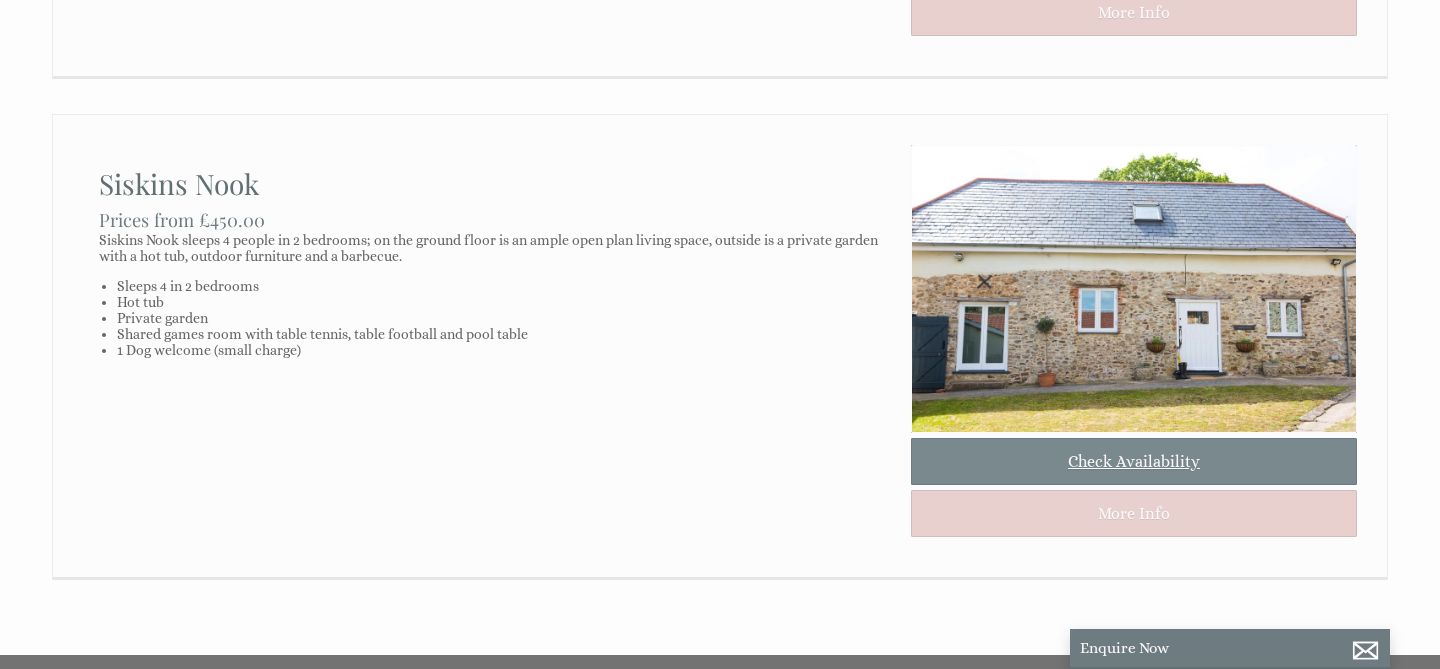 click on "Check Availability" at bounding box center [1134, 461] 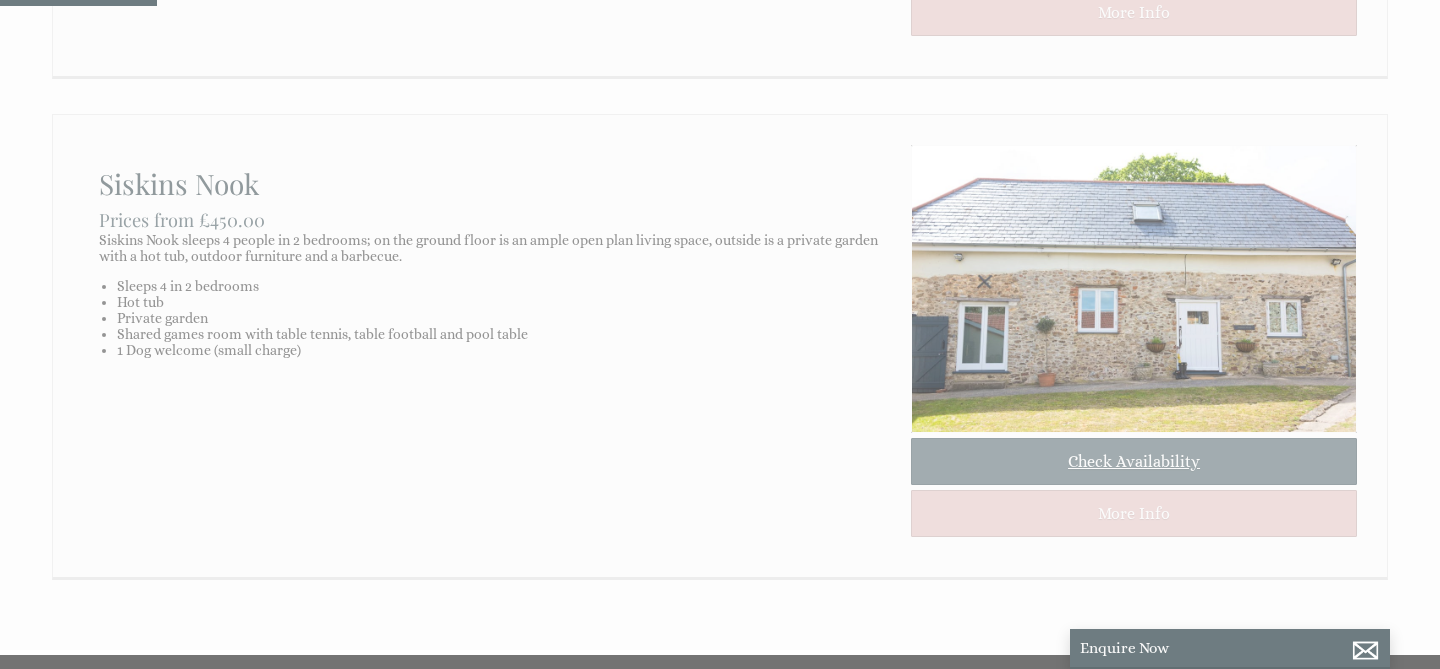 scroll, scrollTop: 0, scrollLeft: 0, axis: both 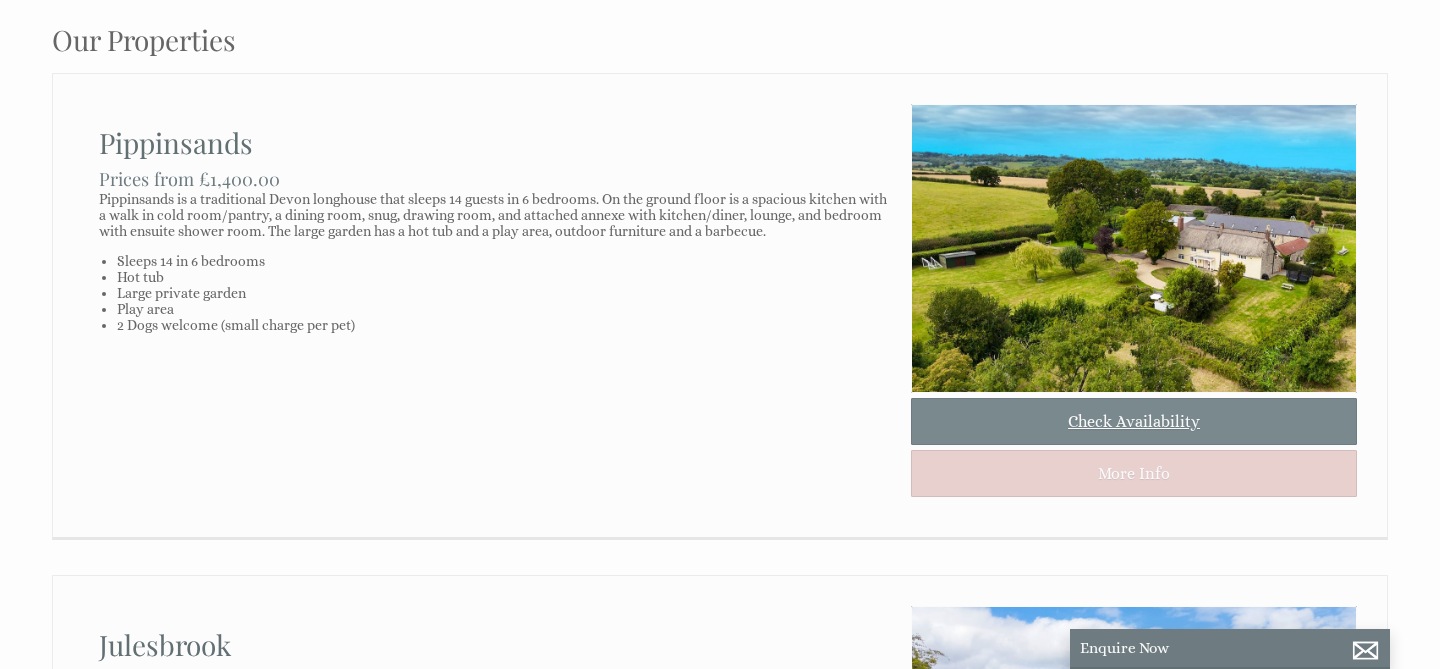 click on "Check Availability" at bounding box center (1134, 421) 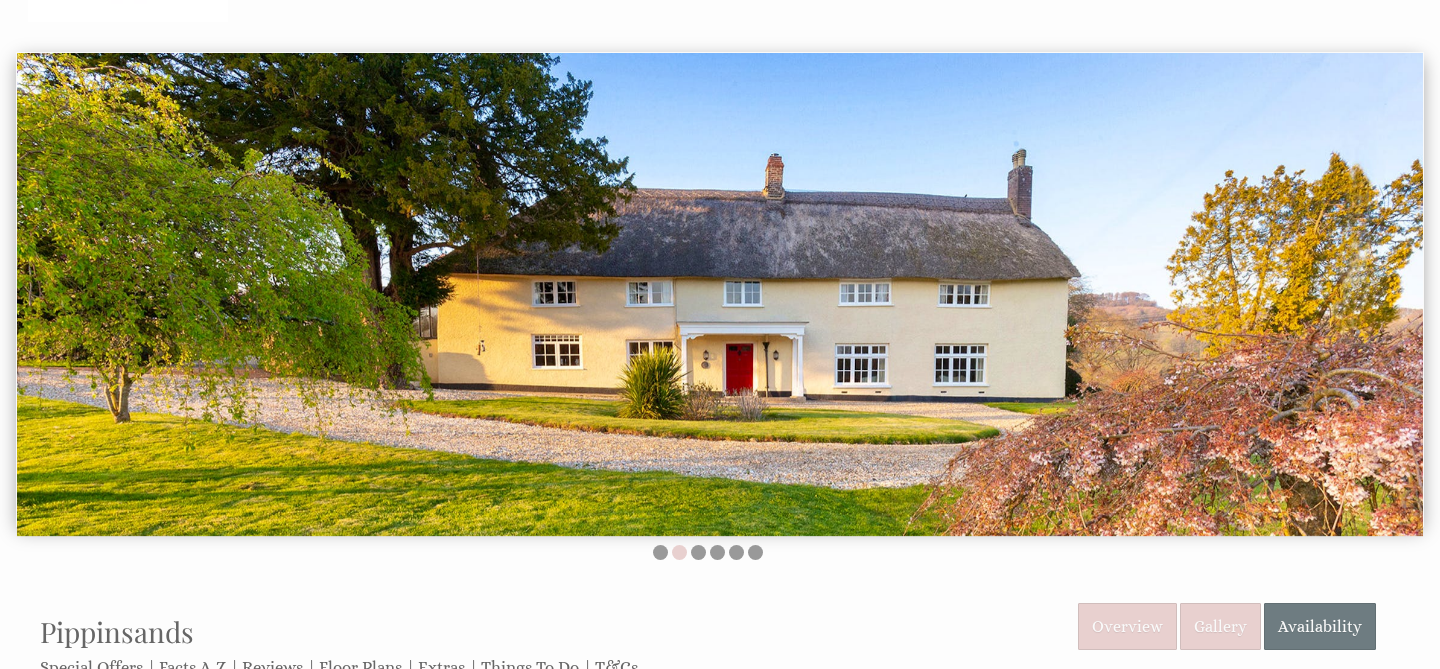 scroll, scrollTop: 176, scrollLeft: 0, axis: vertical 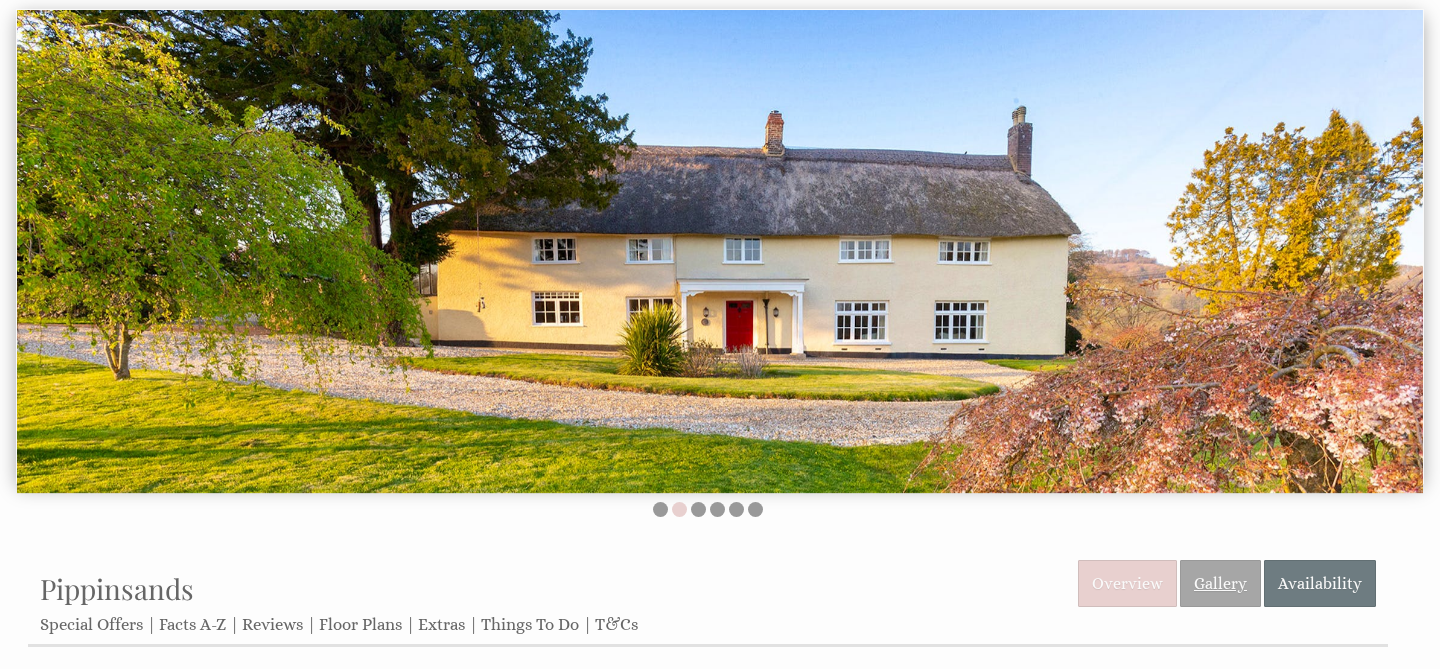 click on "Gallery" at bounding box center [1220, 583] 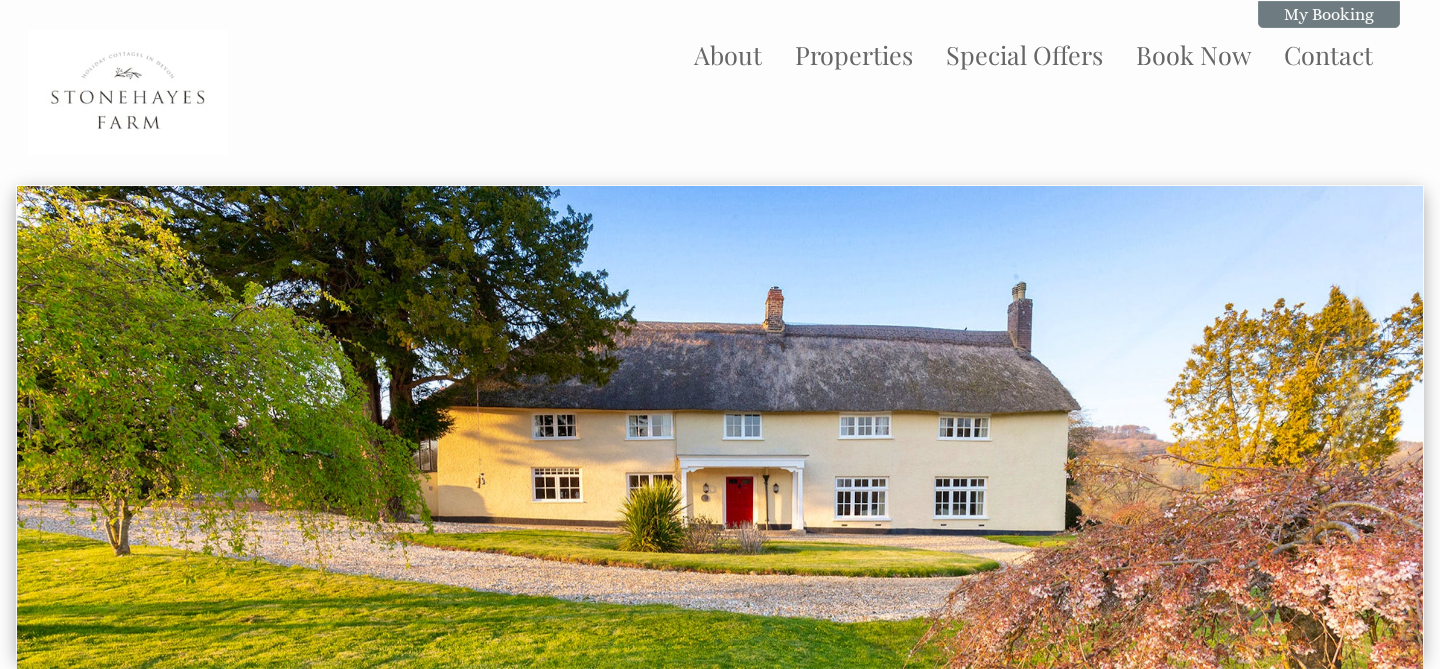 select on "10" 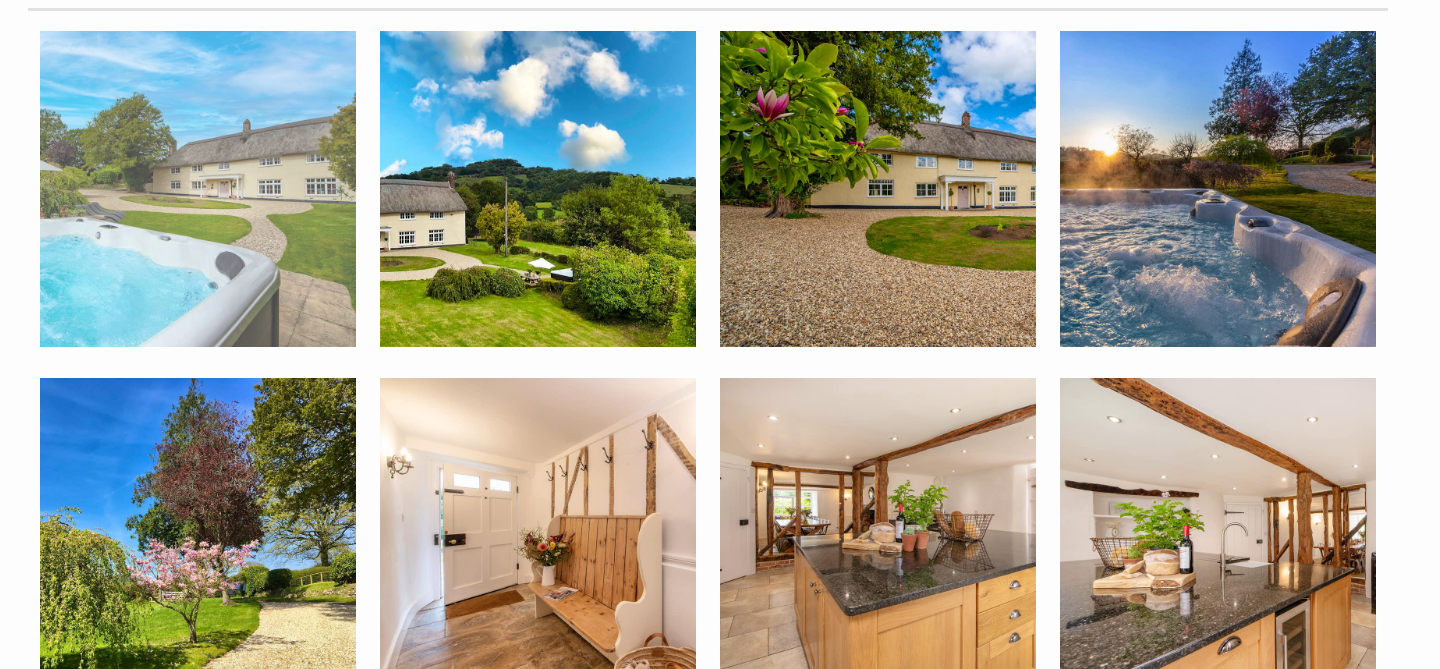 click at bounding box center [198, 189] 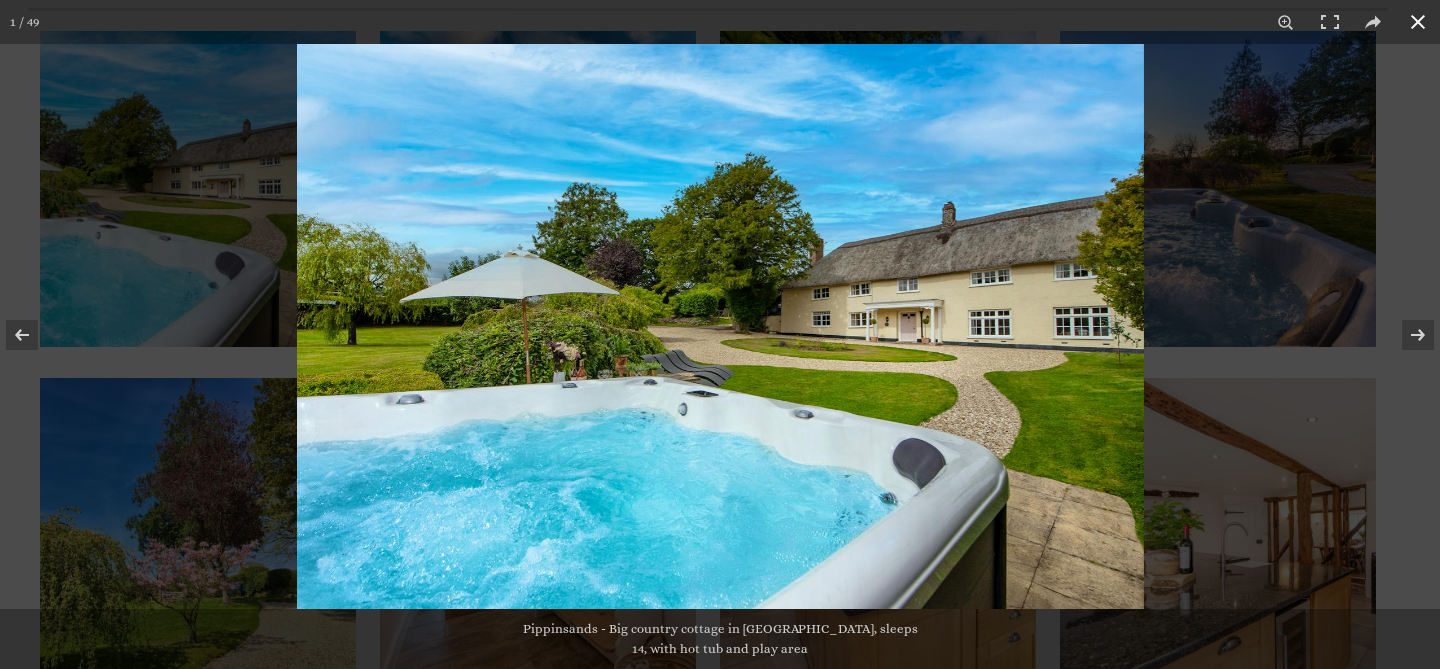 click at bounding box center (1017, 378) 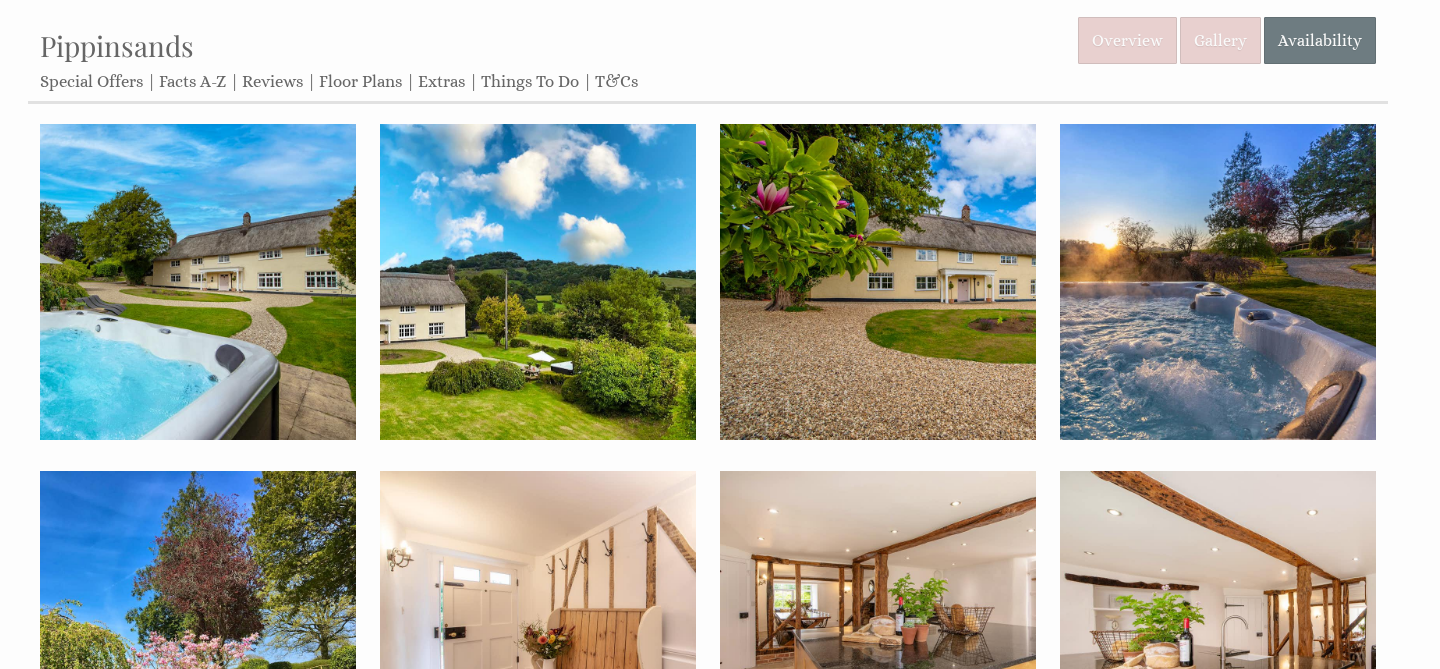 scroll, scrollTop: 723, scrollLeft: 0, axis: vertical 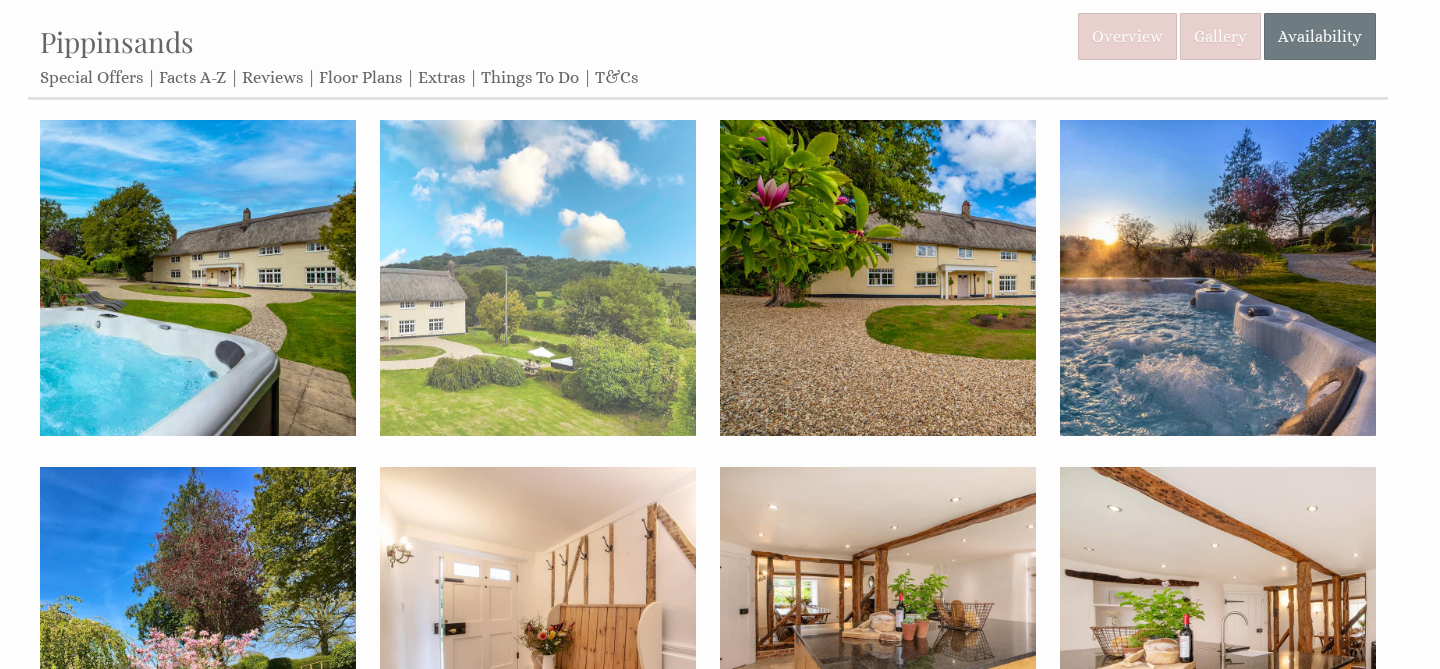 click at bounding box center (538, 278) 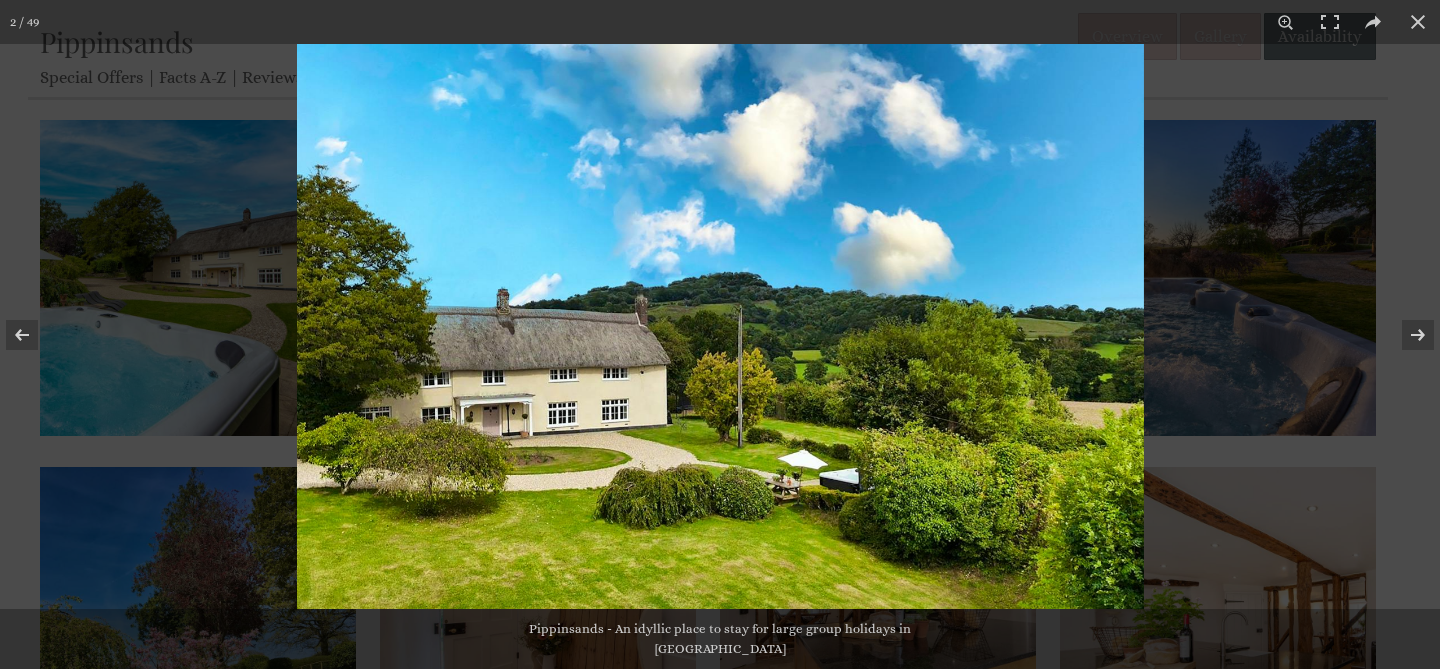 click at bounding box center (720, 326) 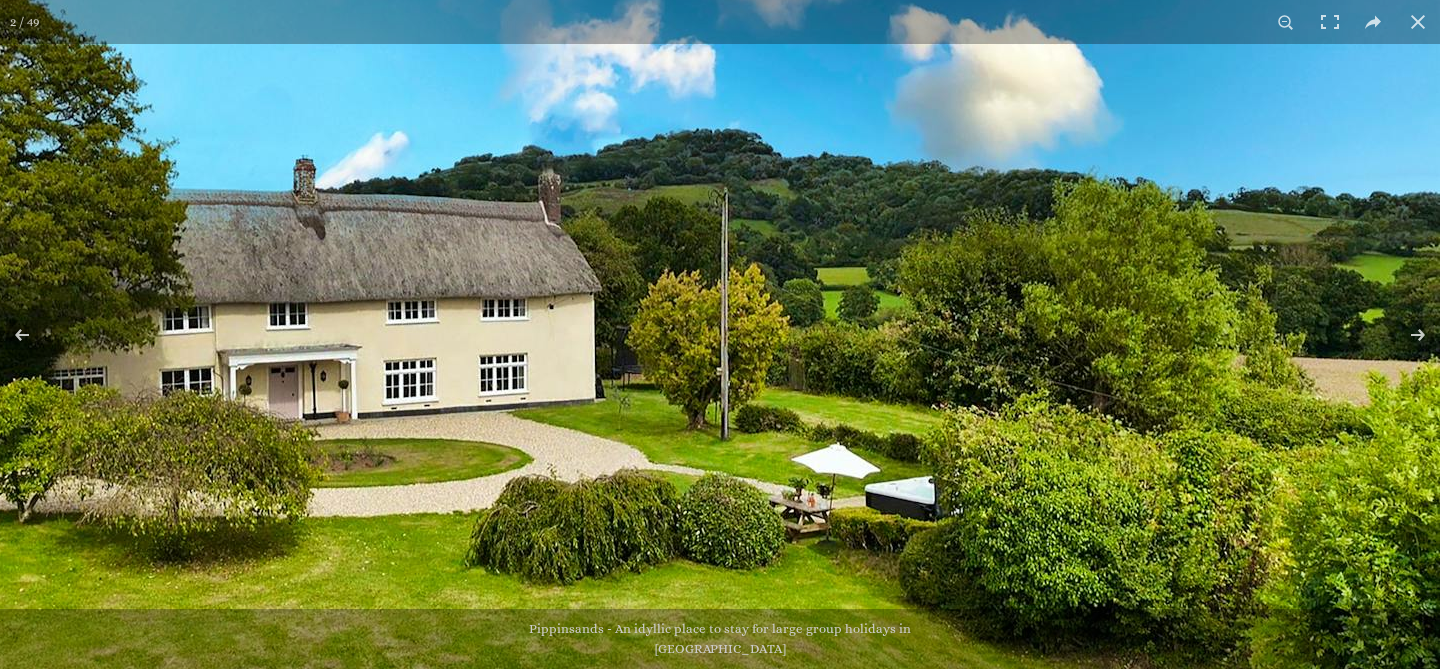 click at bounding box center (690, 225) 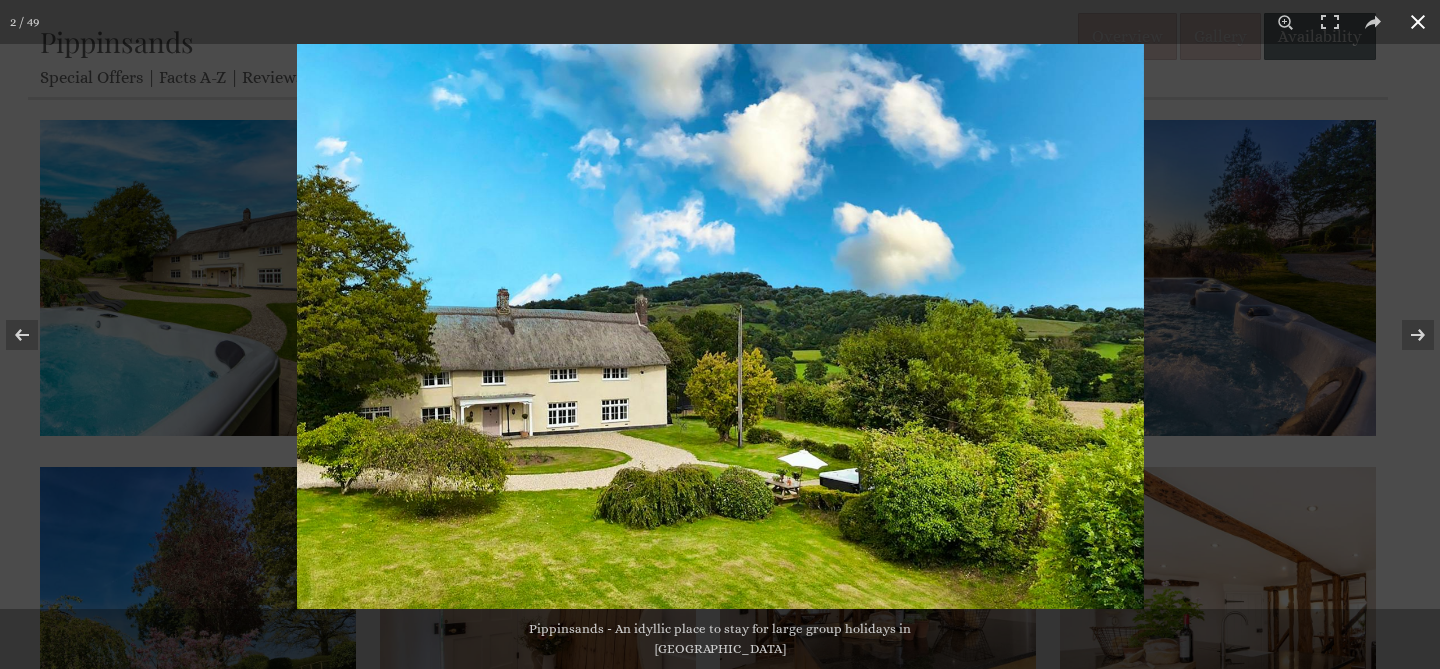click at bounding box center (1017, 378) 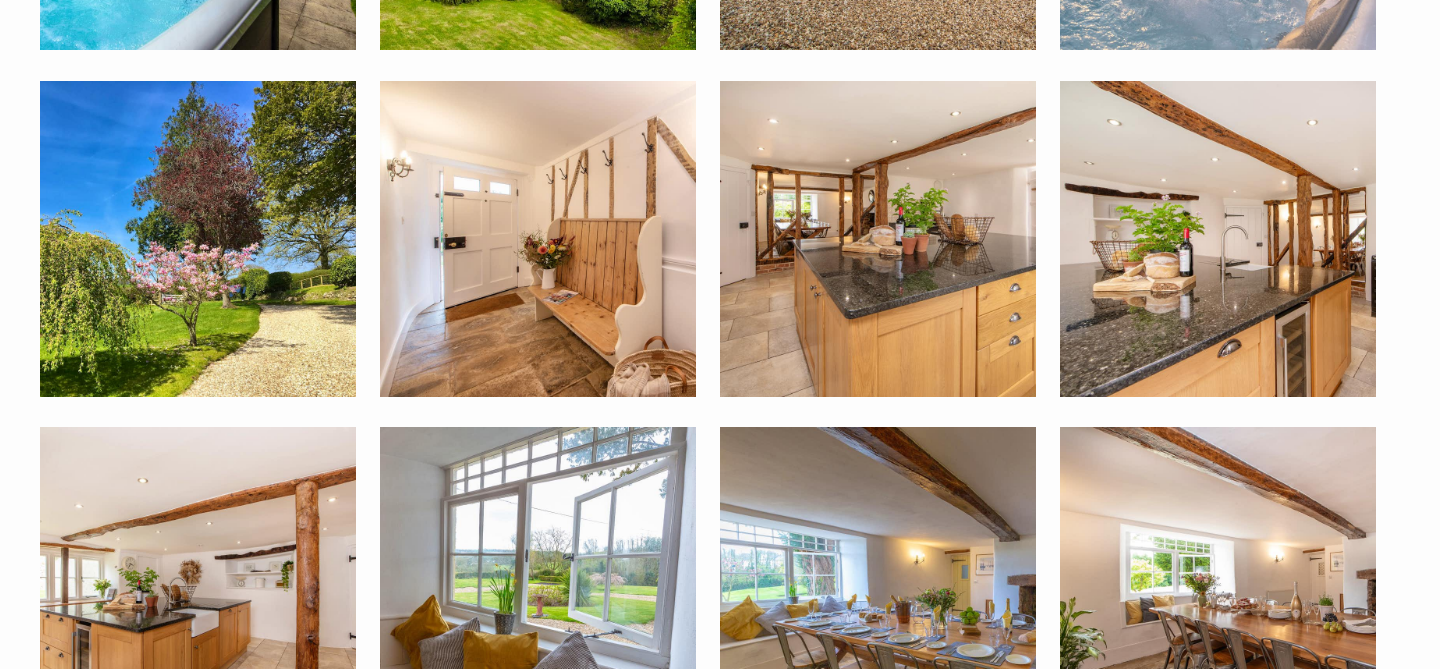 scroll, scrollTop: 1126, scrollLeft: 0, axis: vertical 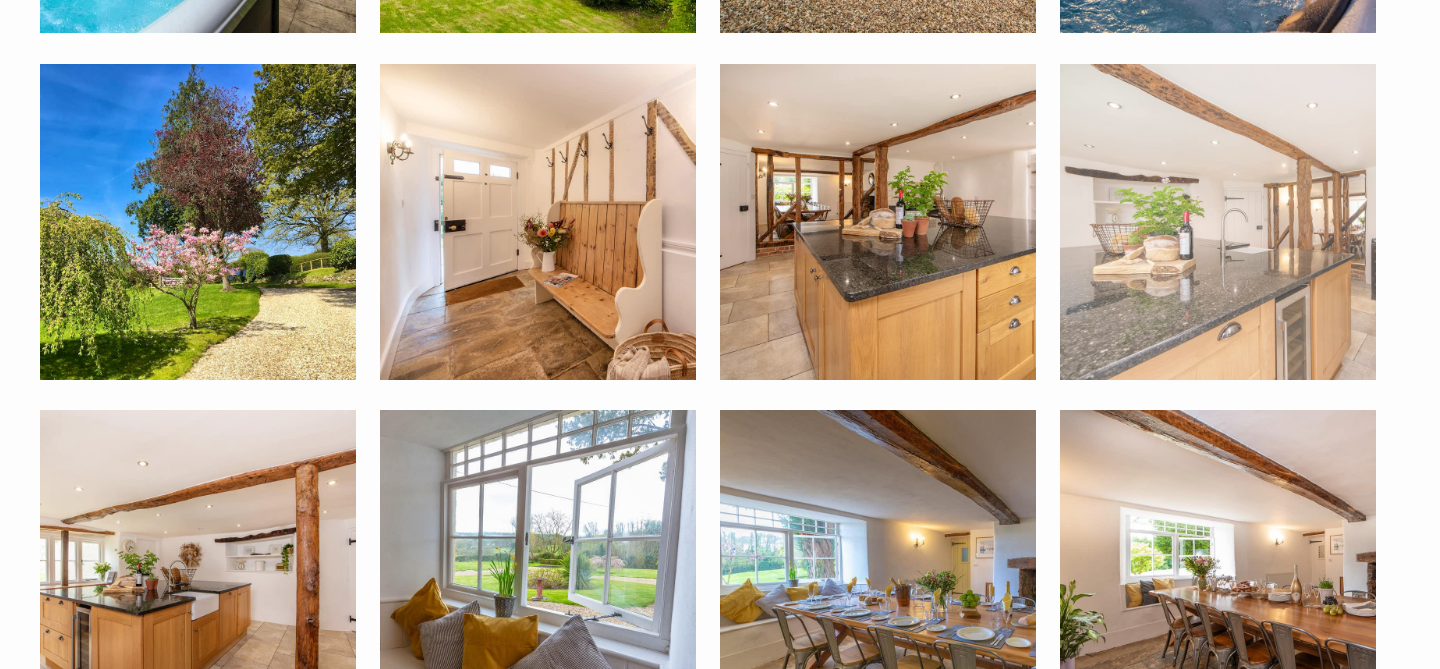 click at bounding box center (1218, 222) 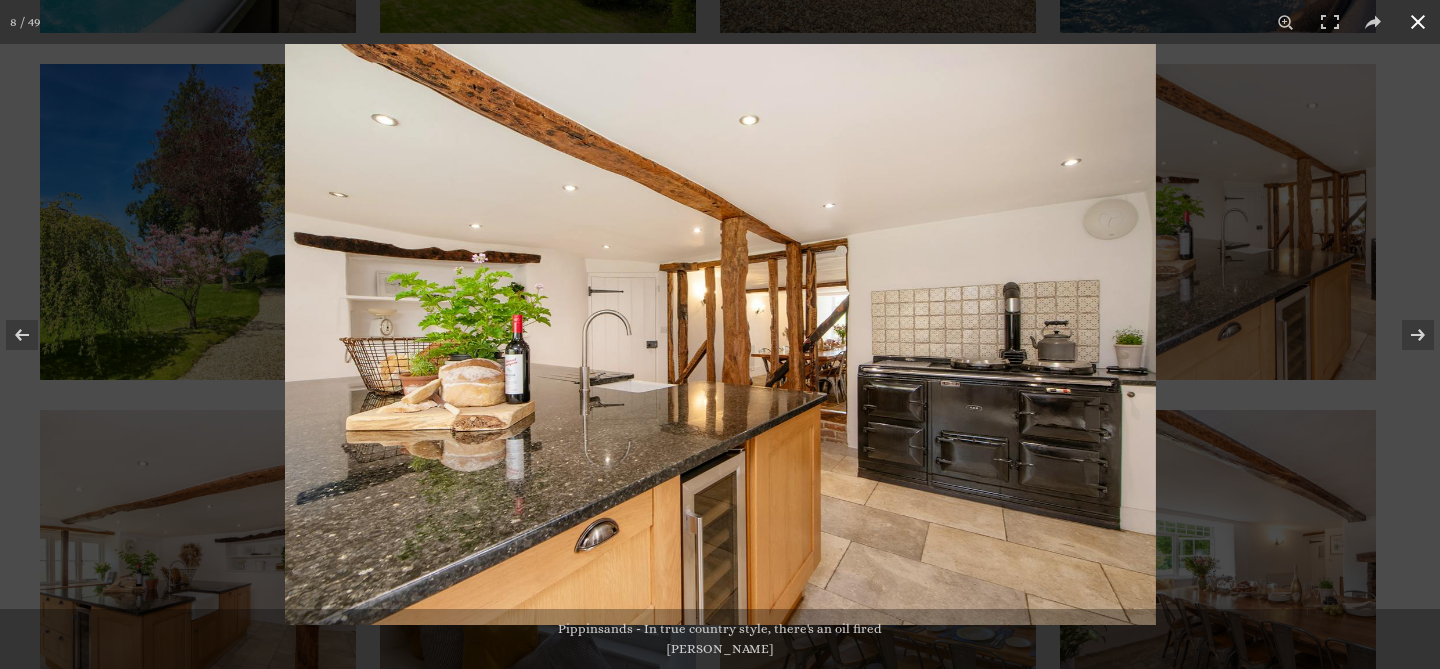 click at bounding box center [1005, 378] 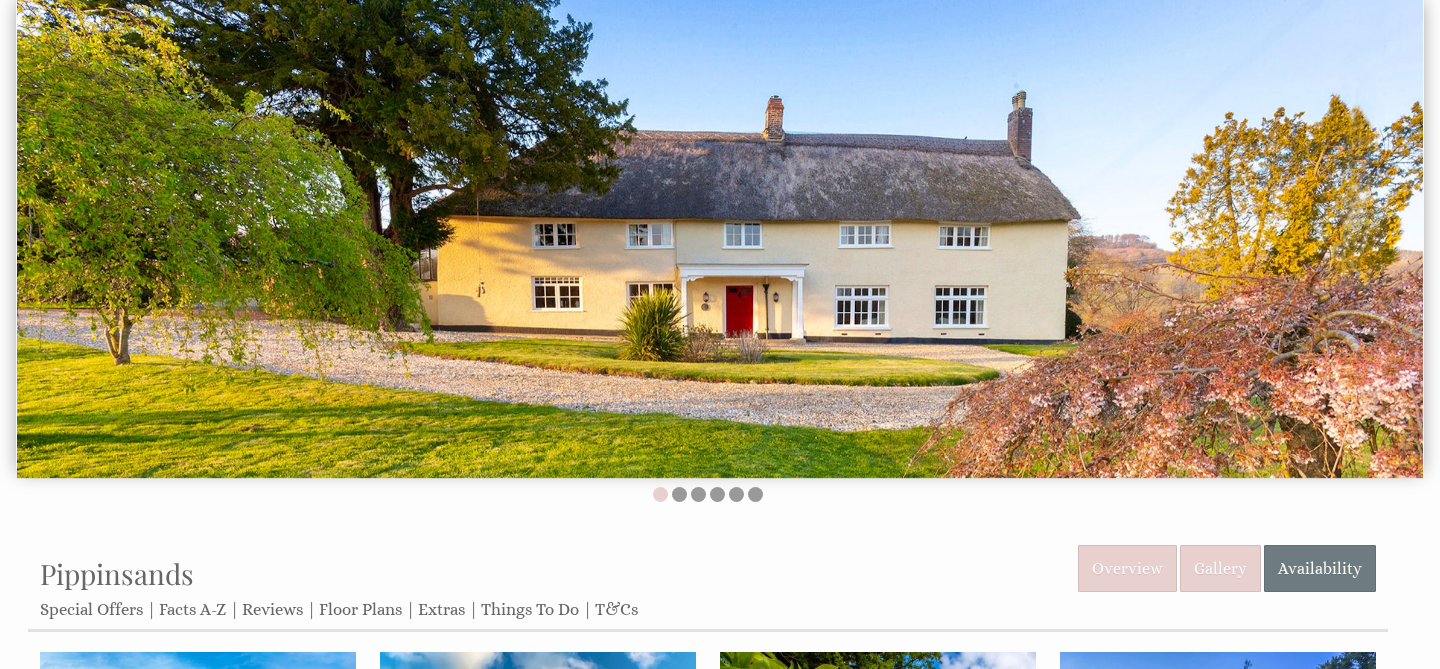 scroll, scrollTop: 190, scrollLeft: 0, axis: vertical 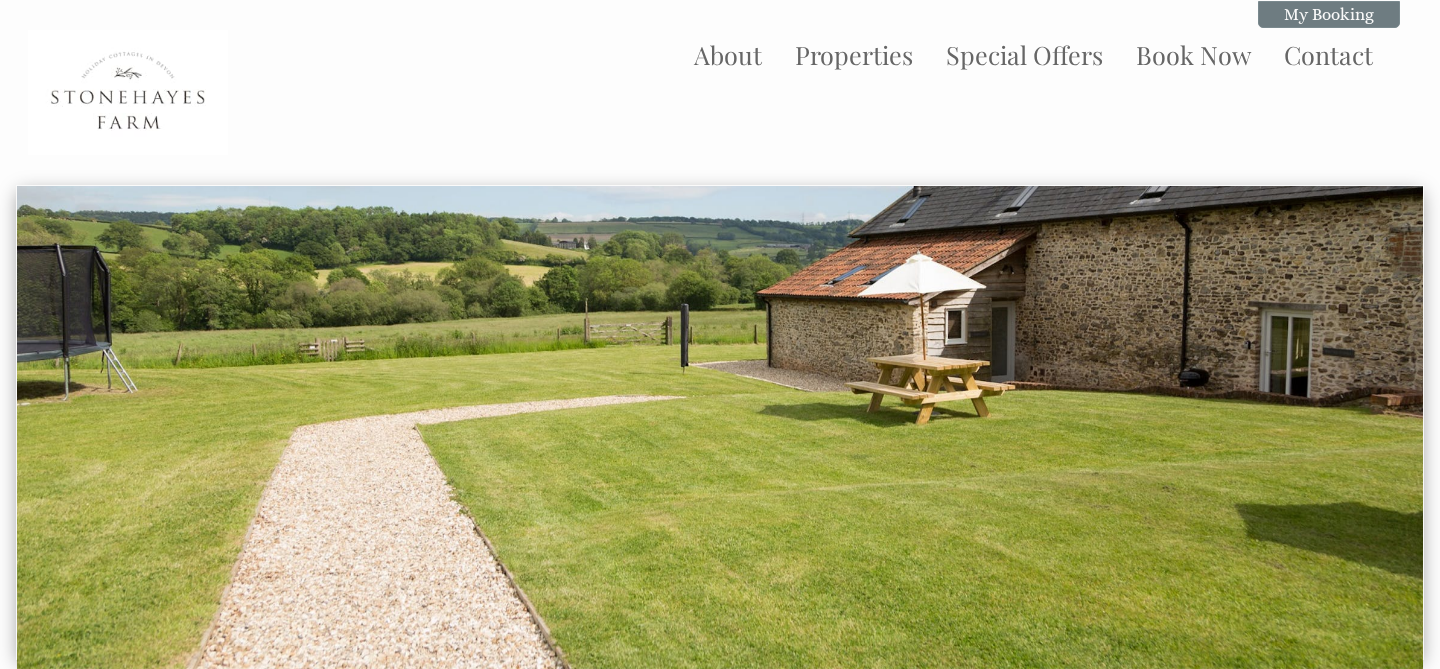 click on "About
Properties
Special Offers
Book Now
Contact
My Booking
My Booking" at bounding box center (708, 92) 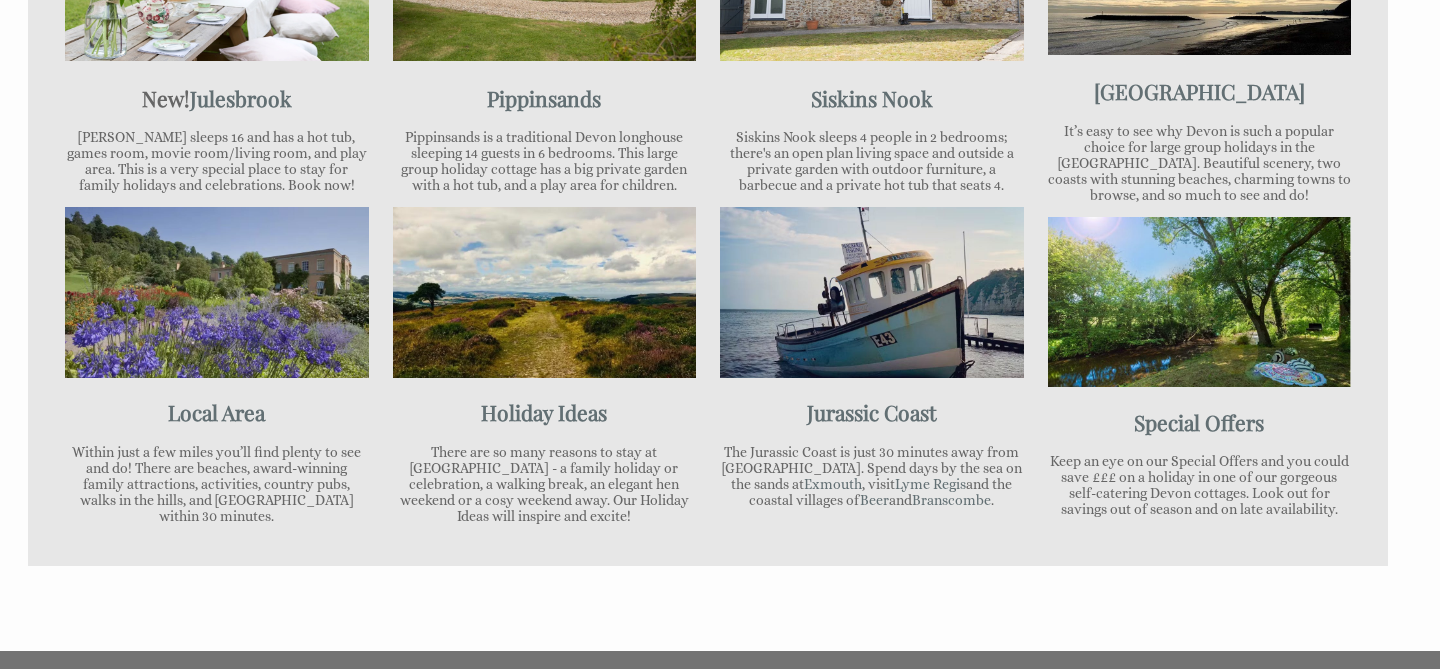 scroll, scrollTop: 1060, scrollLeft: 0, axis: vertical 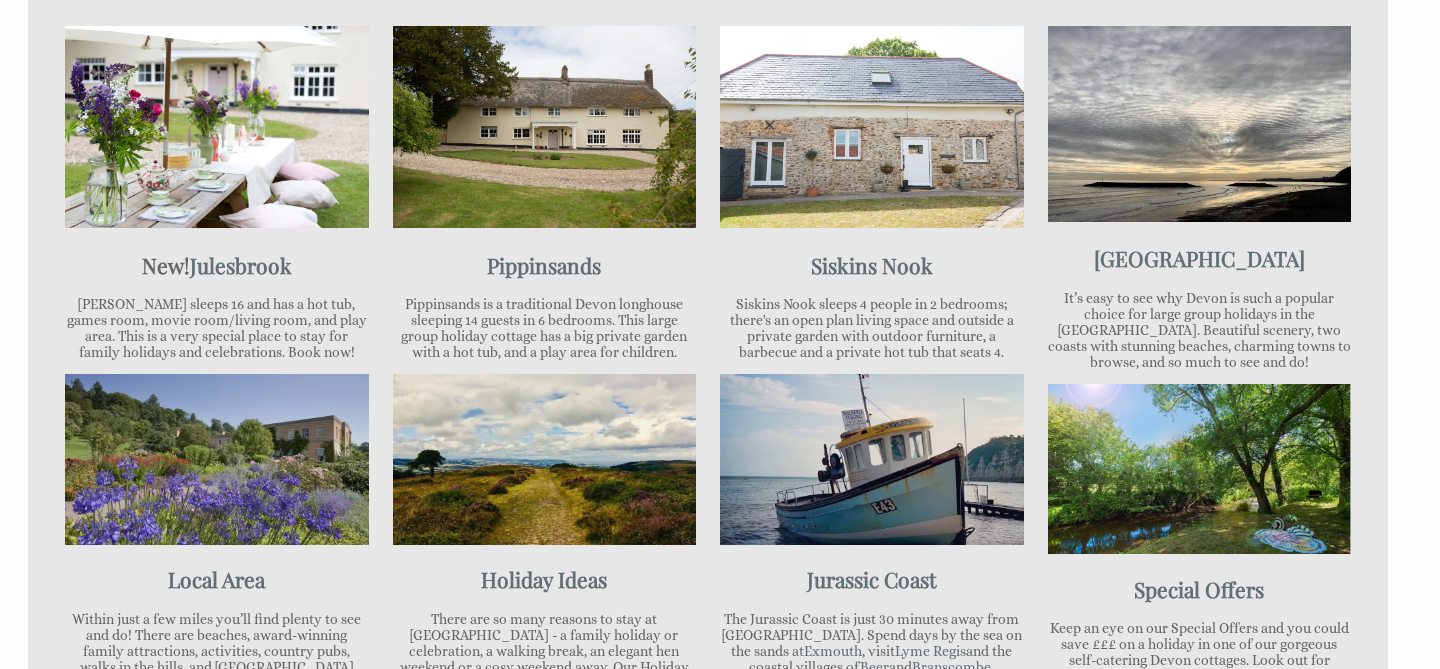 click at bounding box center [217, 459] 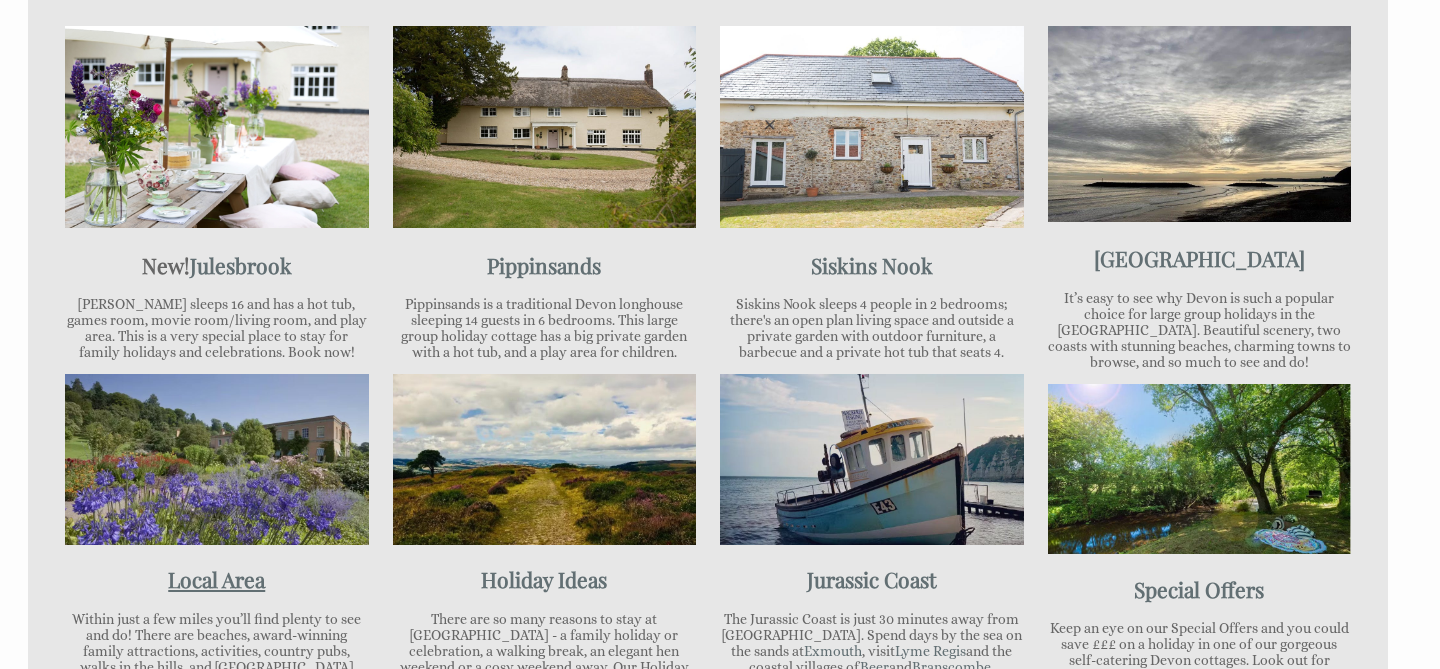 click on "Local Area" at bounding box center [216, 579] 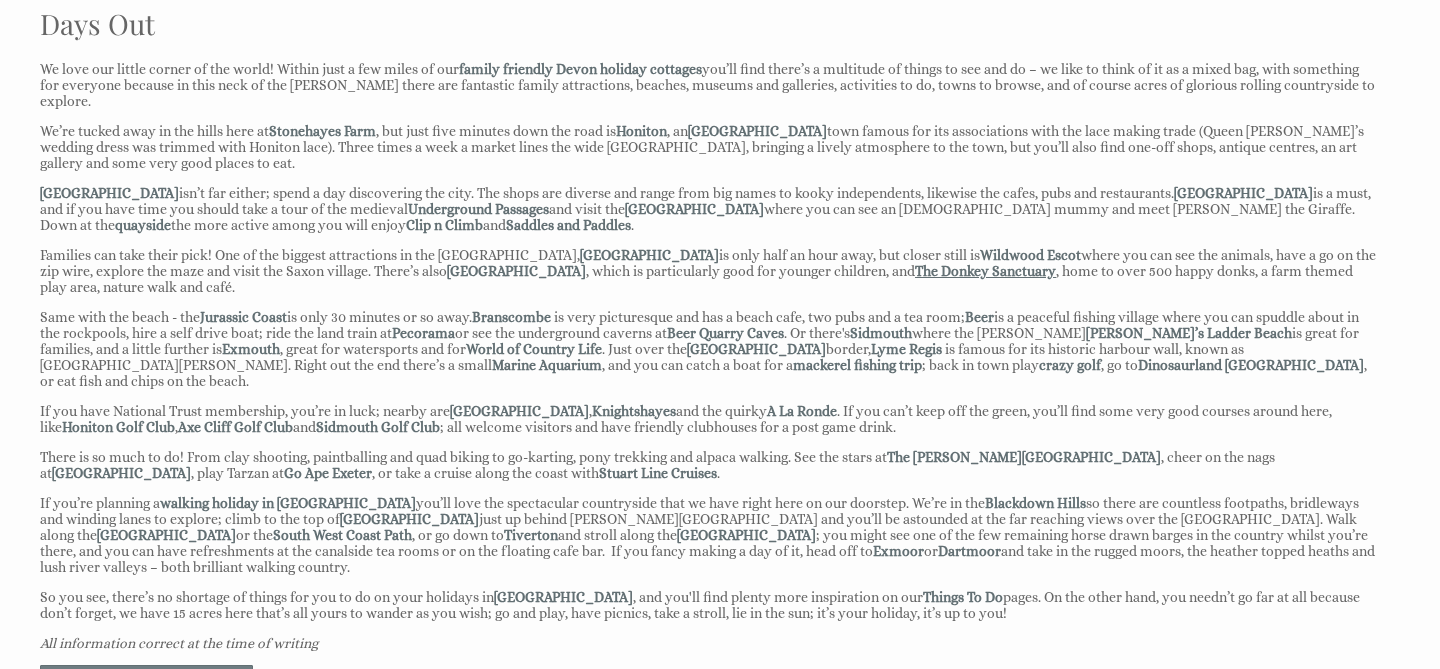 scroll, scrollTop: 748, scrollLeft: 0, axis: vertical 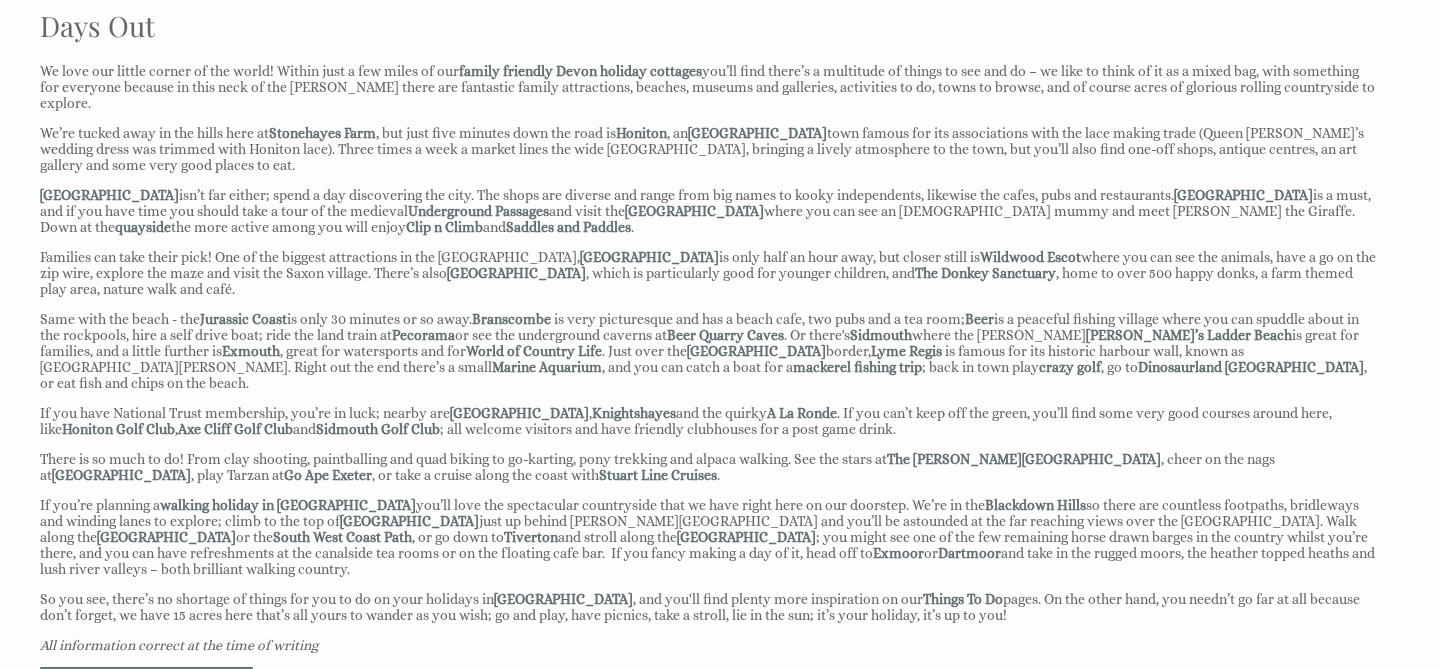 click on "We’re tucked away in the hills here at  Stonehayes Farm , but just five minutes down the road is  Honiton , an  East Devon  town famous for its associations with the lace making trade (Queen Victoria’s wedding dress was trimmed with Honiton lace). Three times a week a market lines the wide High Street, bringing a lively atmosphere to the town, but you’ll also find one-off shops, antique centres, an art gallery and some very good places to eat." at bounding box center [708, 149] 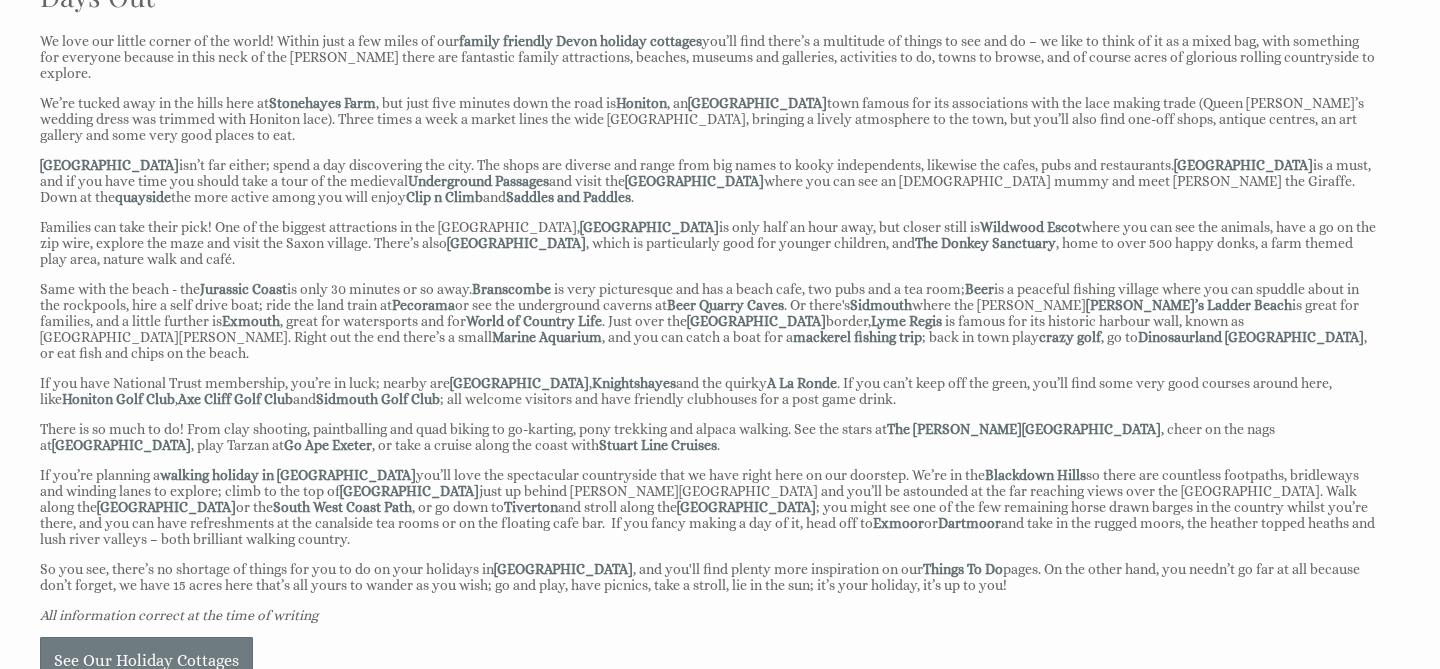 scroll, scrollTop: 771, scrollLeft: 0, axis: vertical 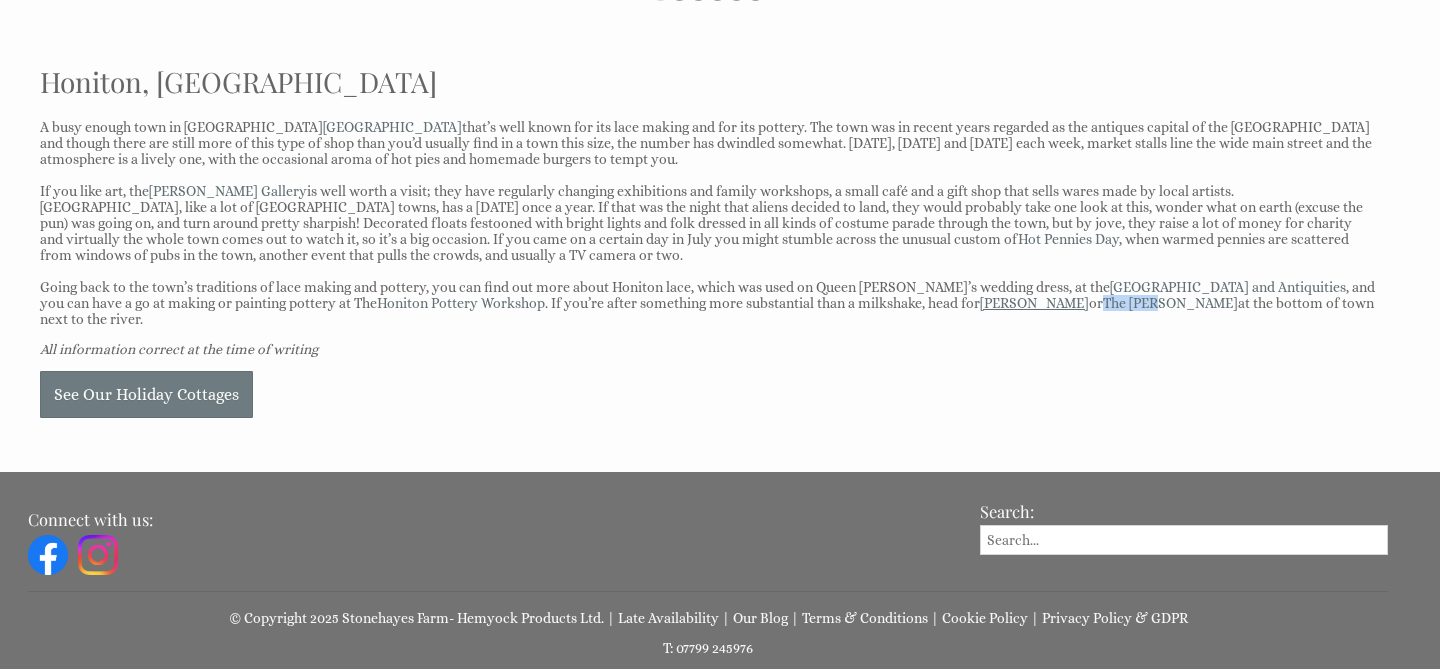 click on "Bella Pizza" at bounding box center (1034, 303) 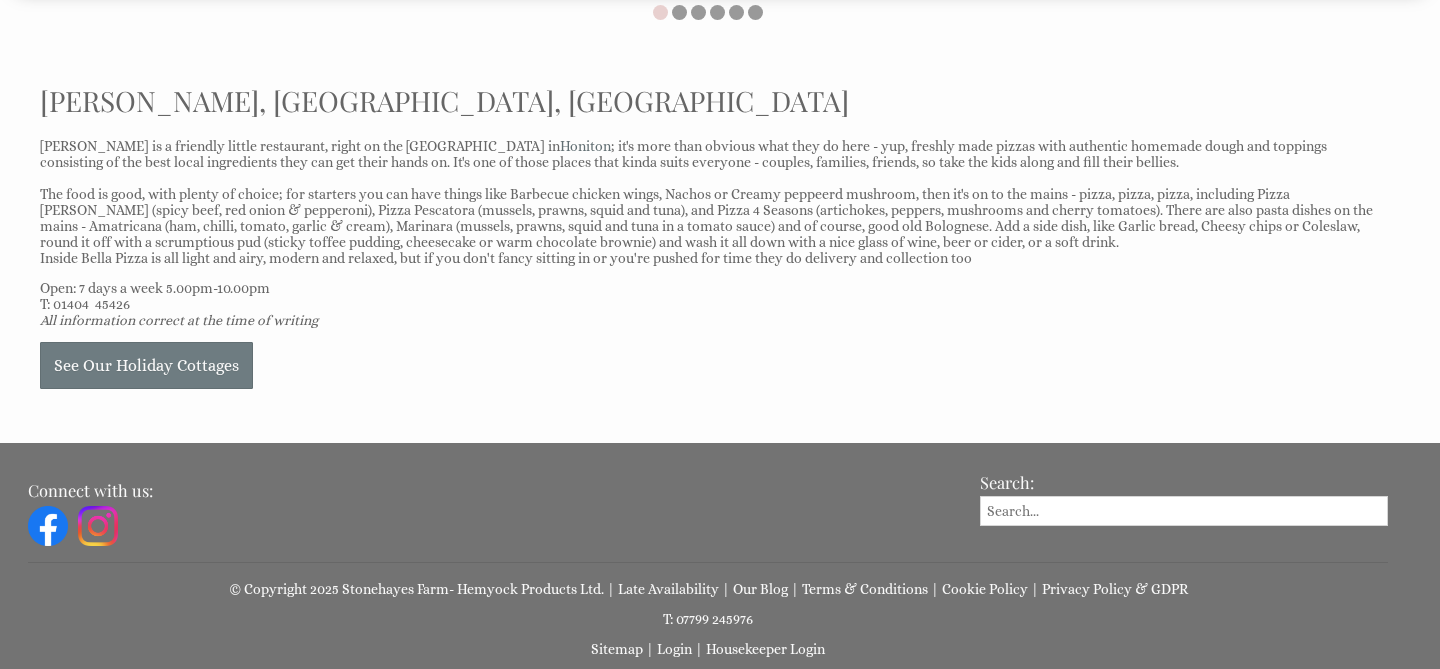 scroll, scrollTop: 645, scrollLeft: 0, axis: vertical 